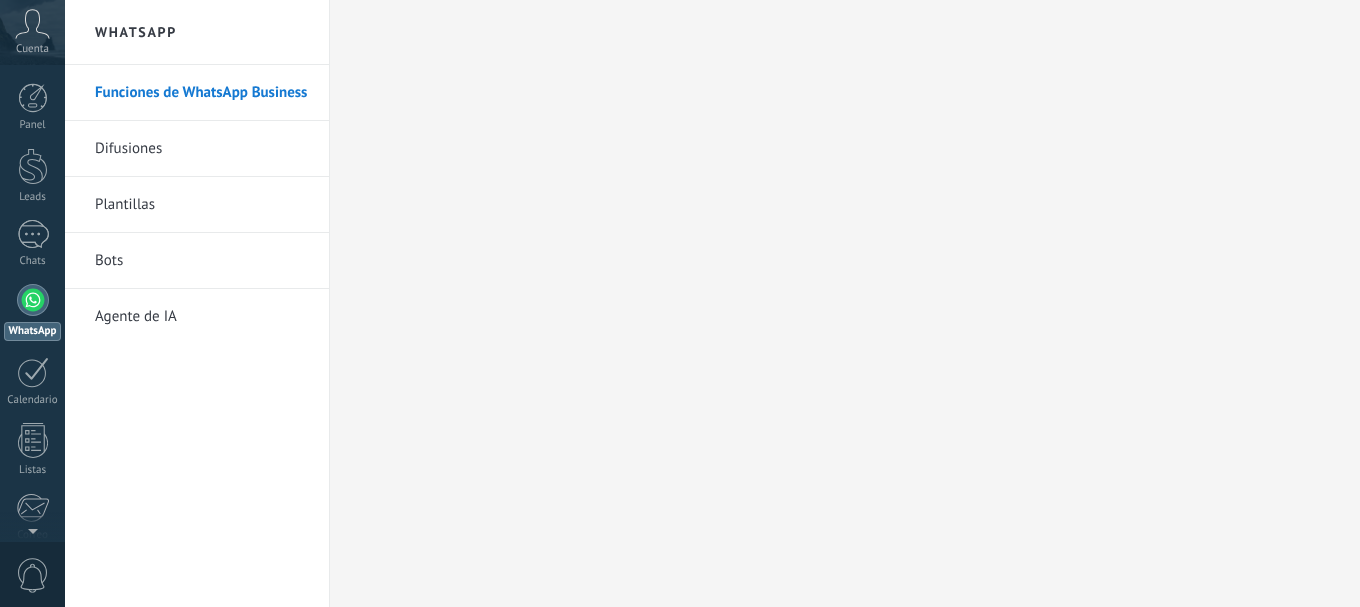 scroll, scrollTop: 0, scrollLeft: 0, axis: both 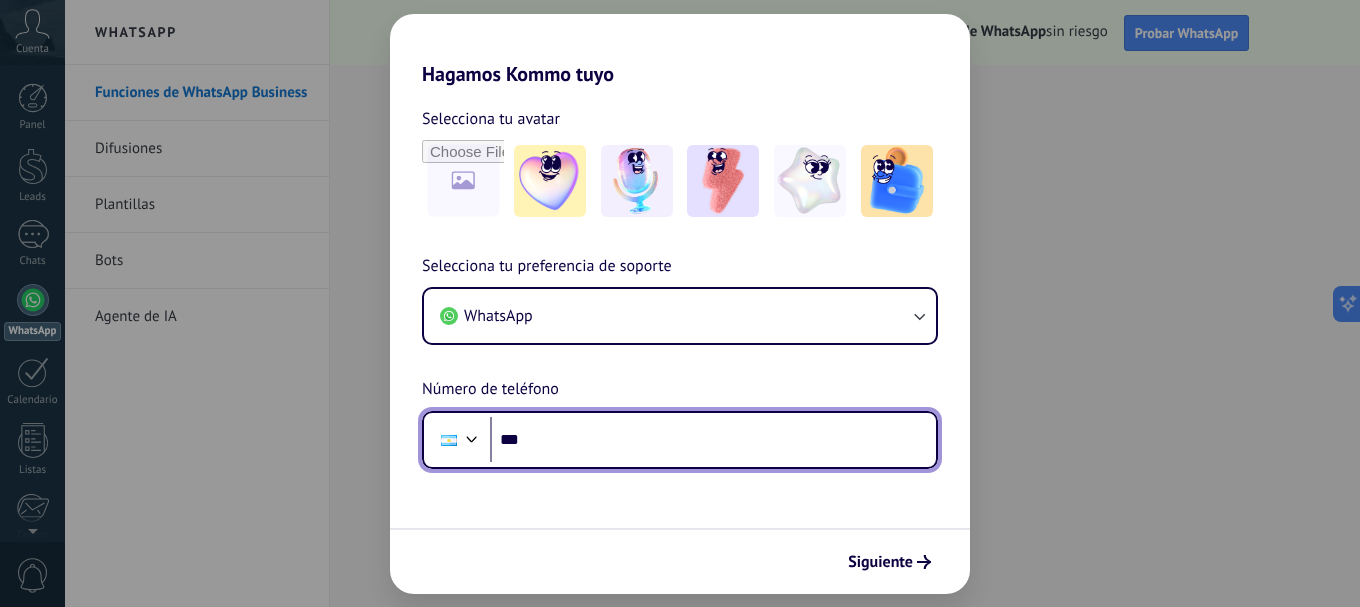 click on "***" at bounding box center (713, 440) 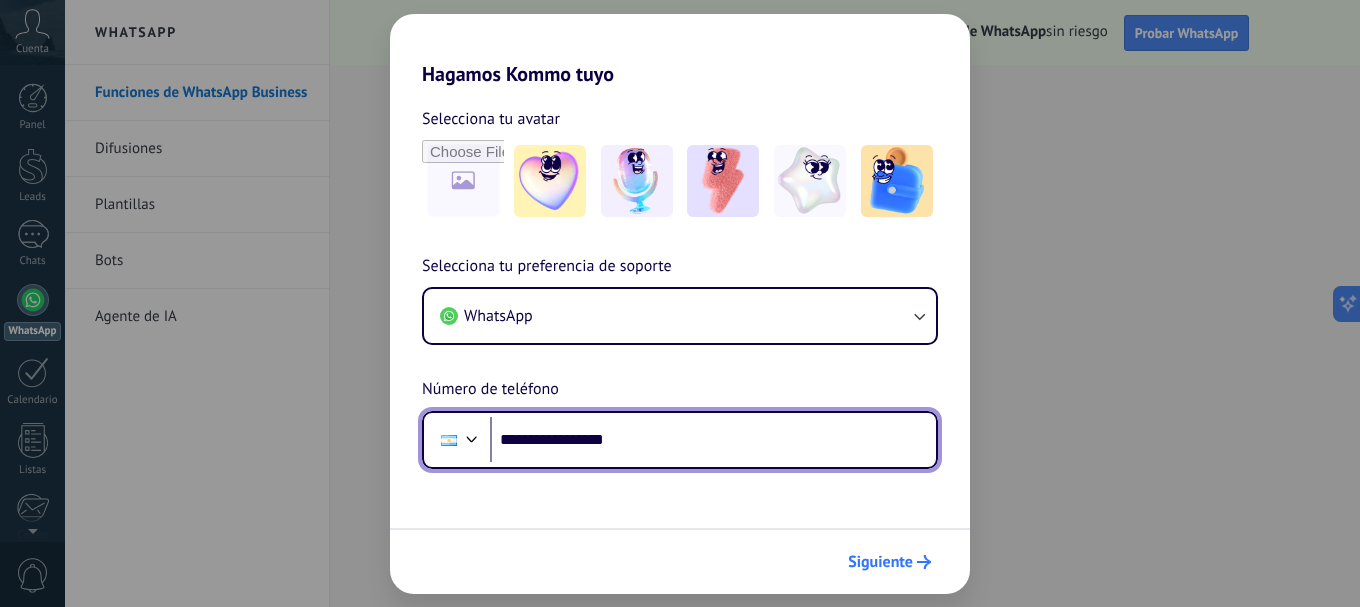 type on "**********" 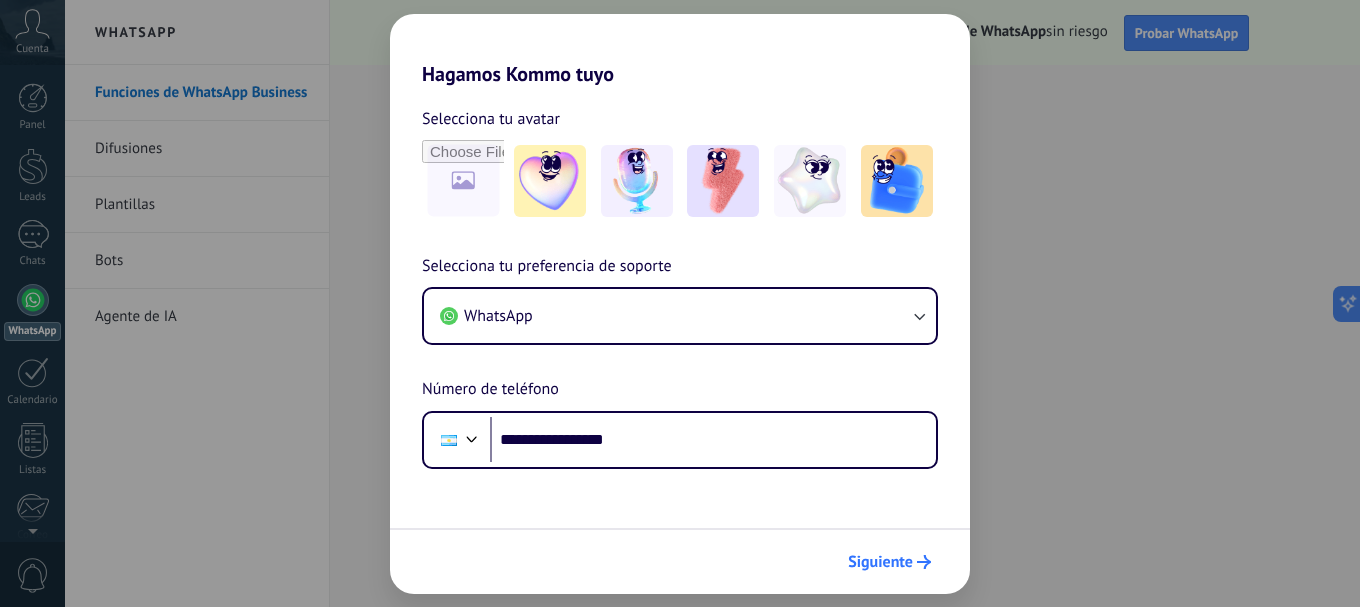 click on "Siguiente" at bounding box center [880, 562] 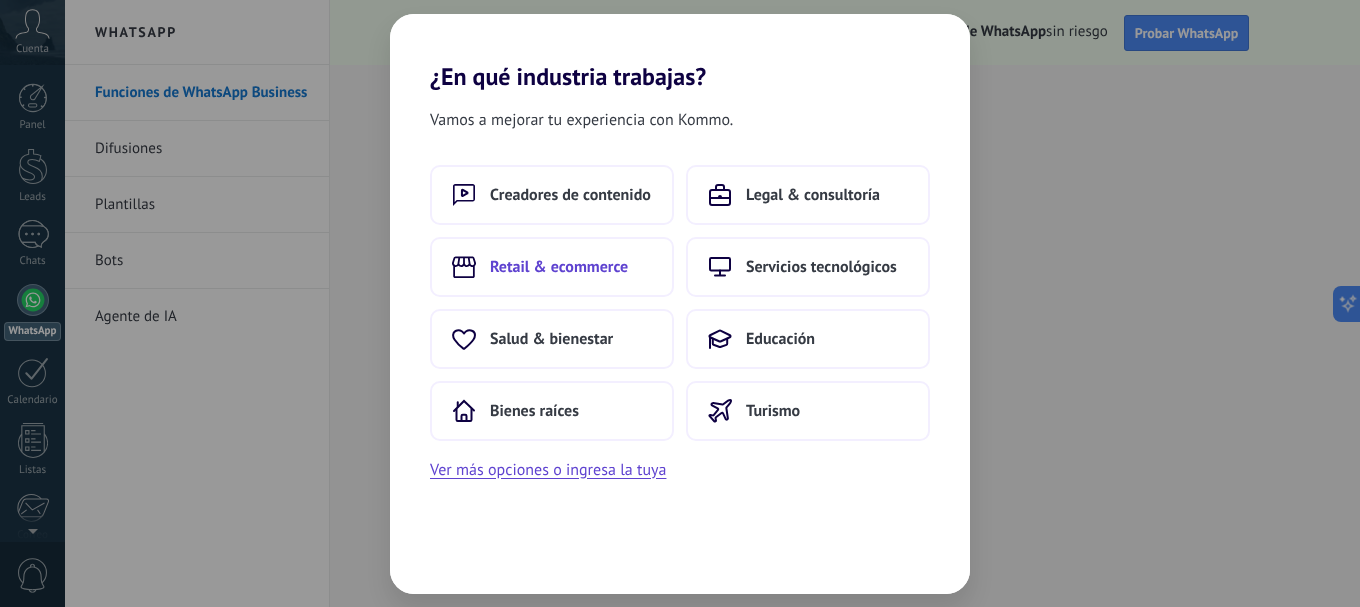click on "Retail & ecommerce" at bounding box center (559, 267) 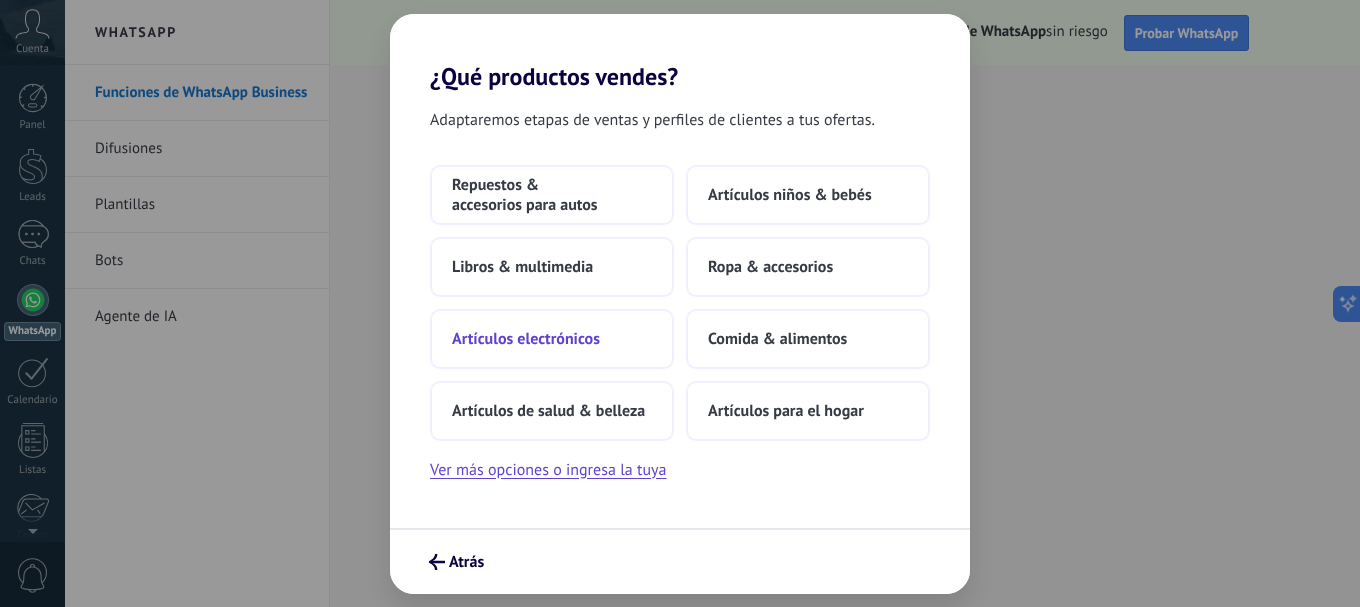 click on "Artículos electrónicos" at bounding box center [526, 339] 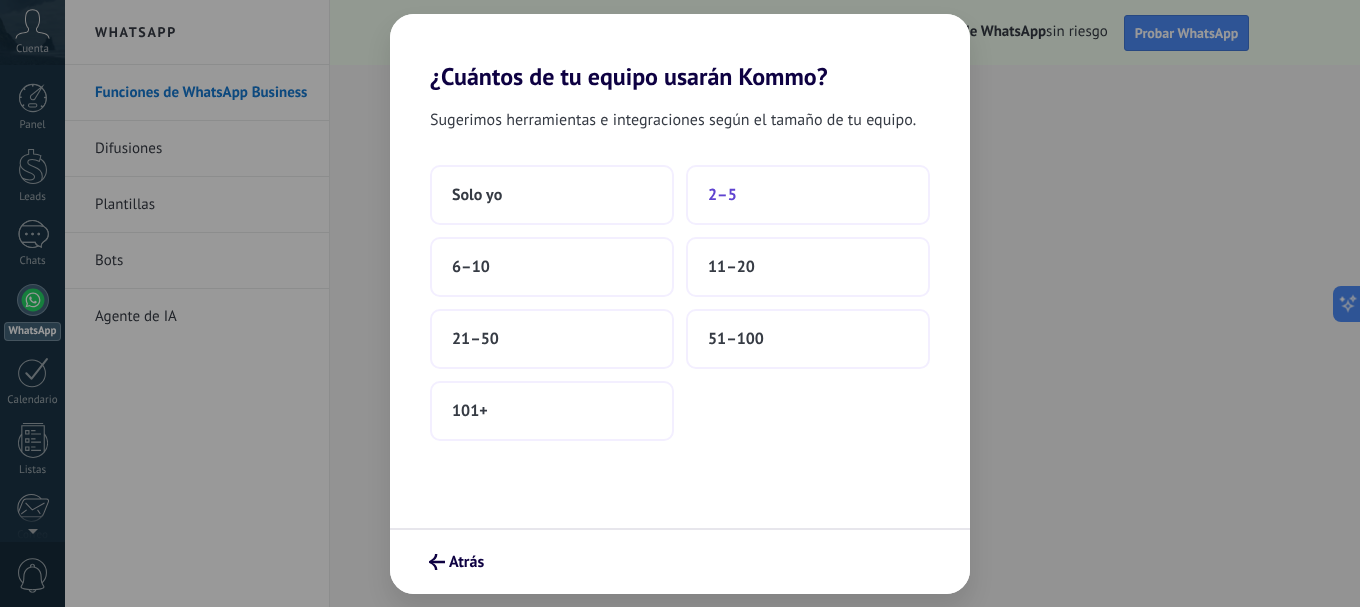 click on "2–5" at bounding box center [722, 195] 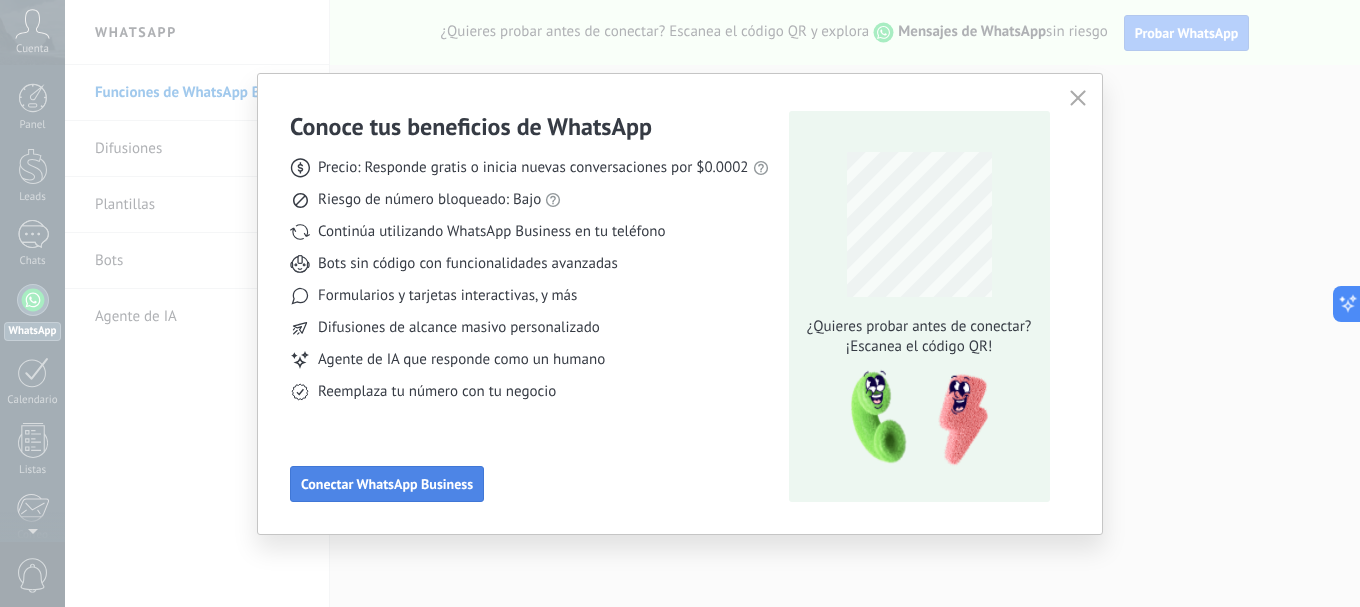 click on "Conectar WhatsApp Business" at bounding box center [387, 484] 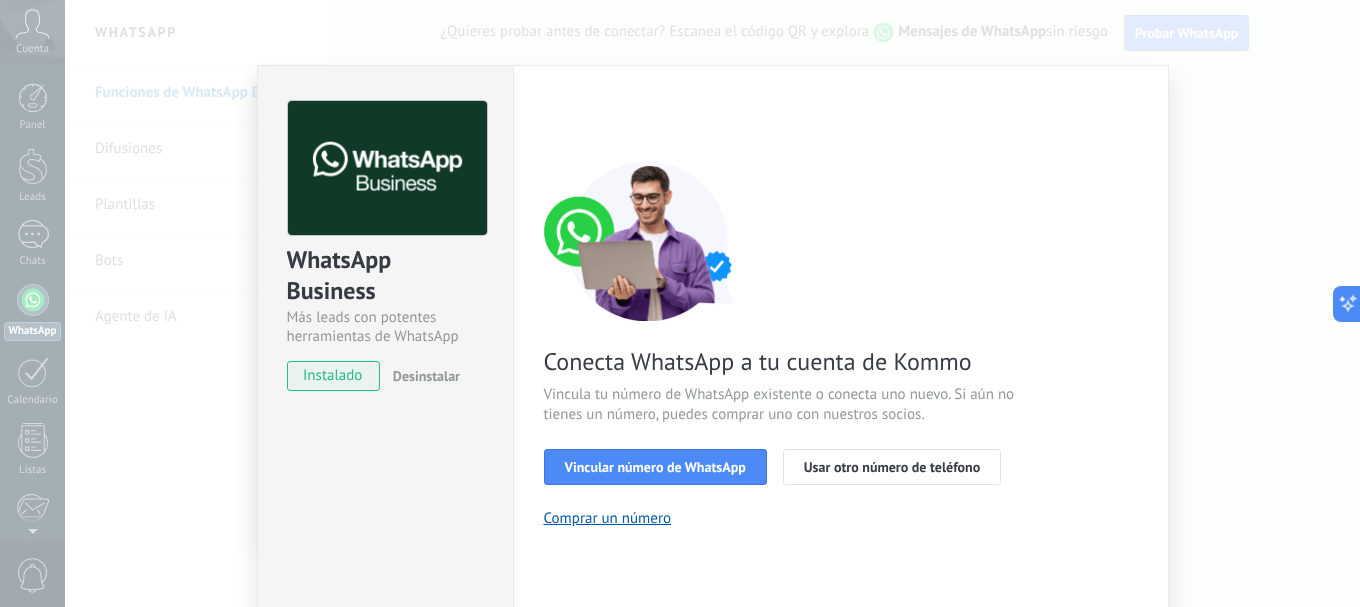 click on "instalado" at bounding box center (333, 376) 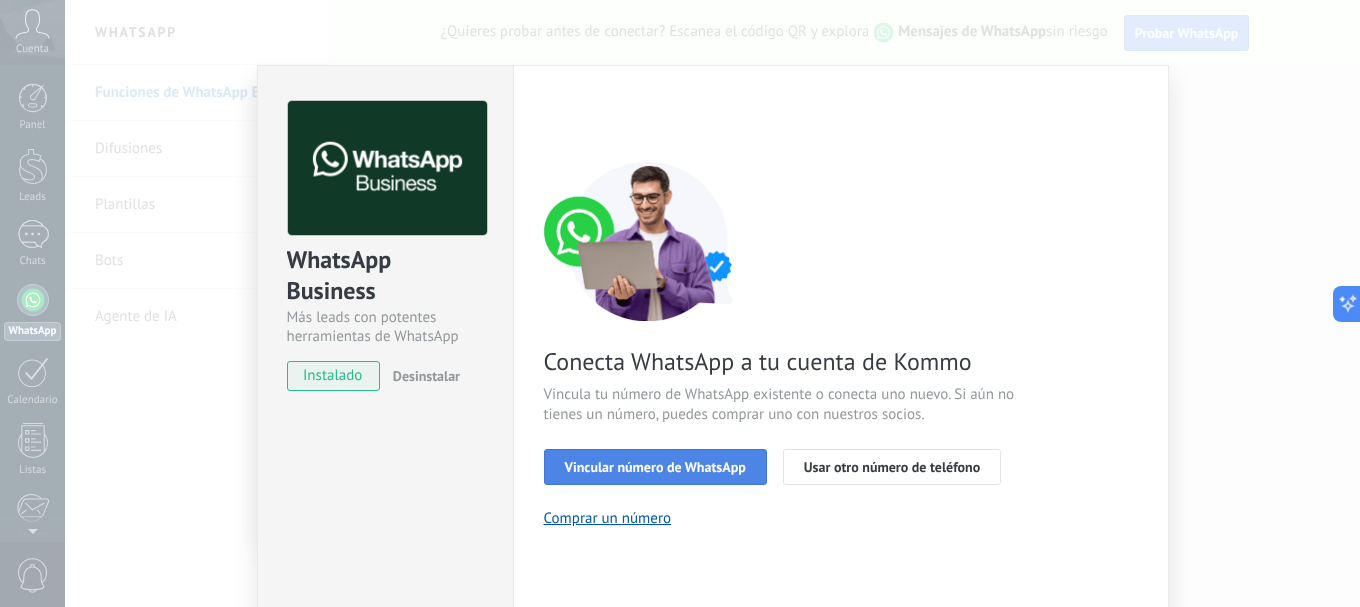 click on "Vincular número de WhatsApp" at bounding box center [655, 467] 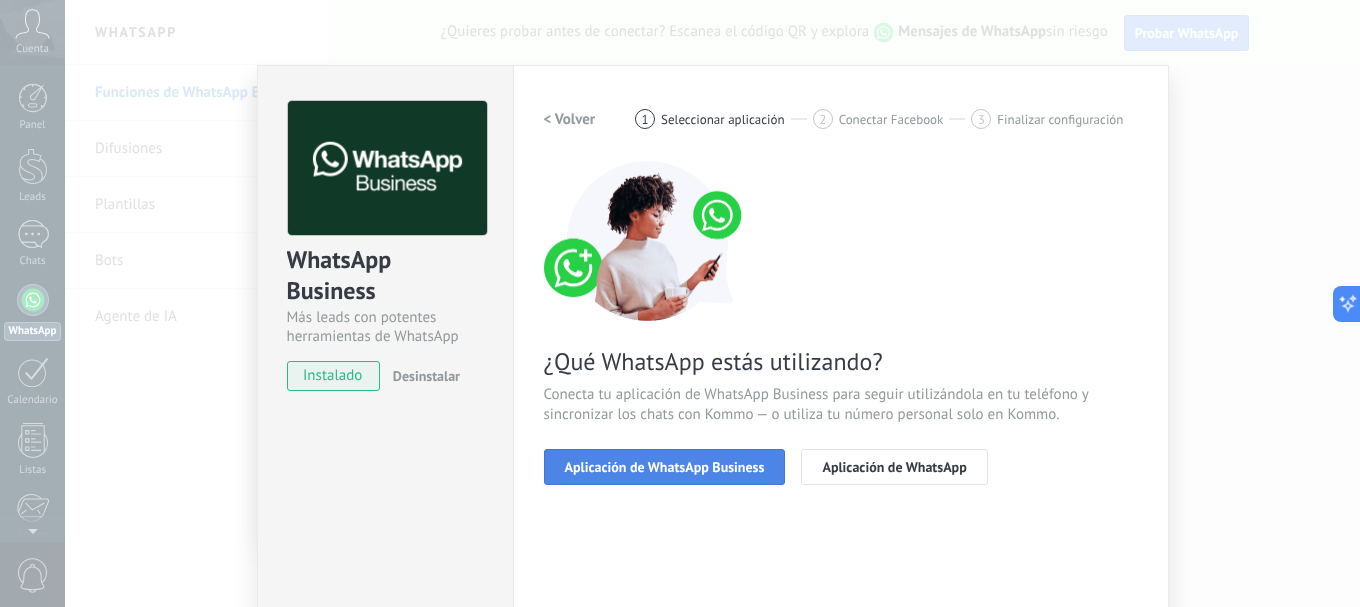 click on "Aplicación de WhatsApp Business" at bounding box center [665, 467] 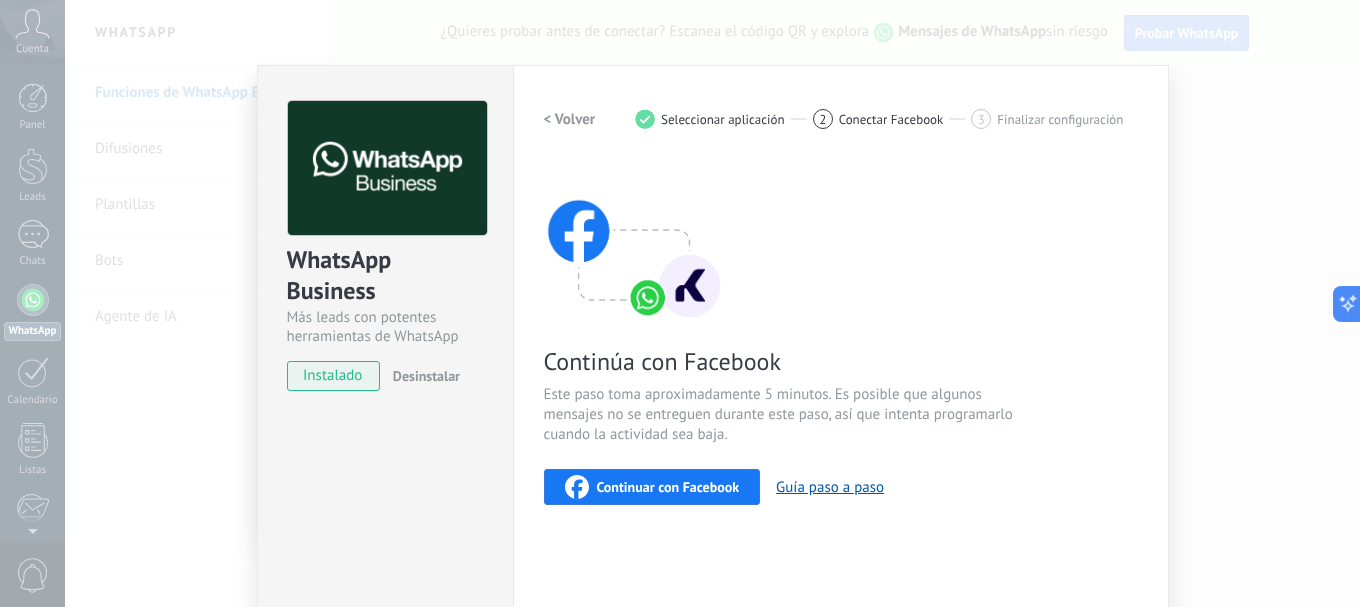 click on "WhatsApp Business Más leads con potentes herramientas de WhatsApp instalado Desinstalar ¿Quieres probar la integración primero?   Escanea el código QR   para ver cómo funciona. Configuraciones Autorizaciones This tab logs the users who have granted integration access to this account. If you want to to remove a user's ability to send requests to the account on behalf of this integration, you can revoke access. If access is revoked from all users, the integration will stop working. This app is installed, but no one has given it access yet. WhatsApp Cloud API más _:  Guardar < Volver 1 Seleccionar aplicación 2 Conectar Facebook  3 Finalizar configuración Continúa con Facebook Este paso toma aproximadamente 5 minutos. Es posible que algunos mensajes no se entreguen durante este paso, así que intenta programarlo cuando la actividad sea baja. Continuar con Facebook Guía paso a paso ¿Necesitas ayuda?" at bounding box center [712, 303] 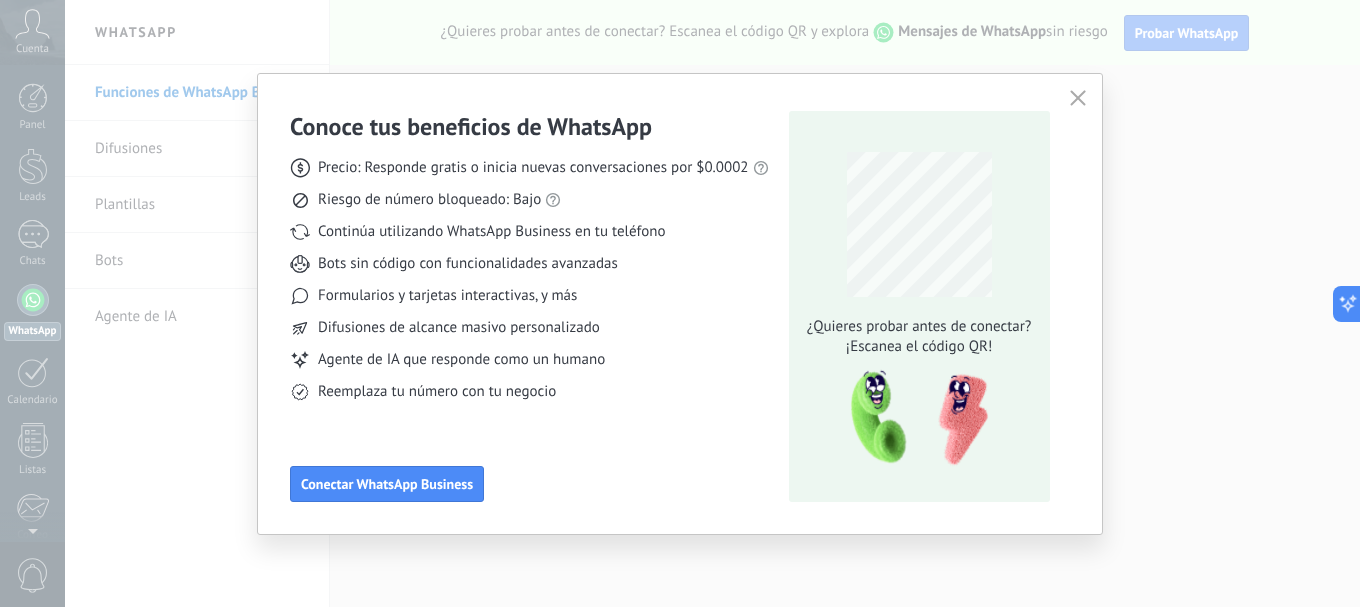 click on "Conoce tus beneficios de WhatsApp Precio: Responde gratis o inicia nuevas conversaciones por $0.0002 Riesgo de número bloqueado: Bajo Continúa utilizando WhatsApp Business en tu teléfono Bots sin código con funcionalidades avanzadas Formularios y tarjetas interactivas, y más Difusiones de alcance masivo personalizado Agente de IA que responde como un humano Reemplaza tu número con tu negocio Conectar WhatsApp Business ¿Quieres probar antes de conectar? ¡Escanea el código QR!" at bounding box center (680, 303) 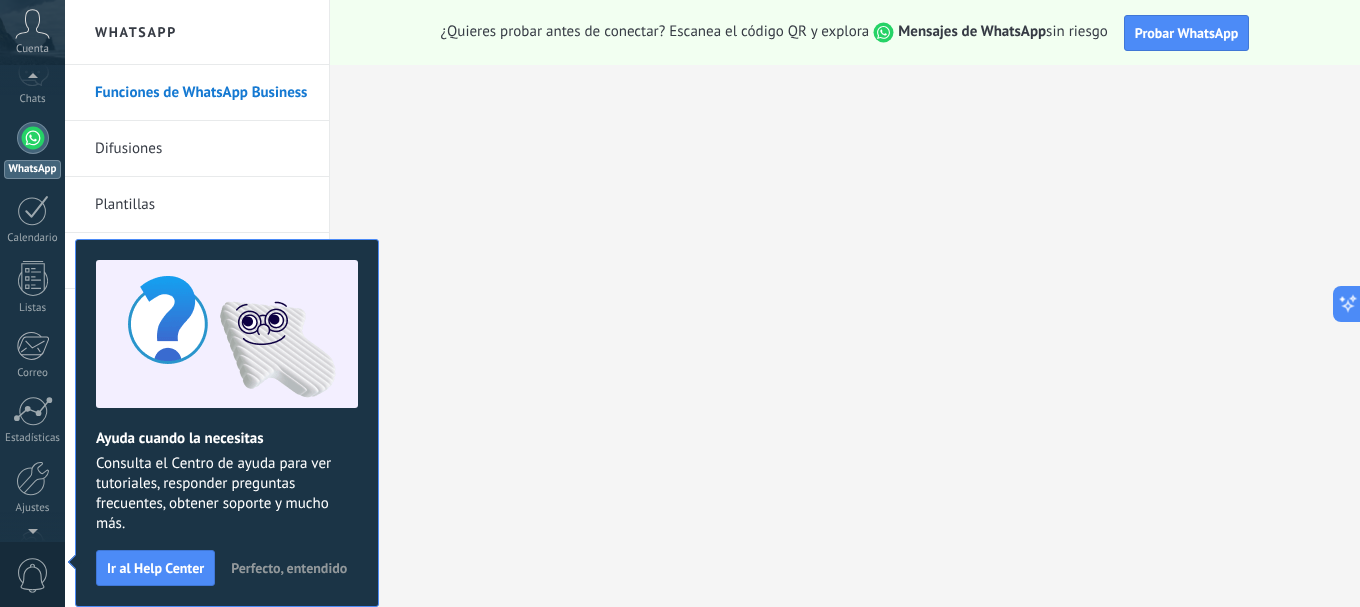 scroll, scrollTop: 0, scrollLeft: 0, axis: both 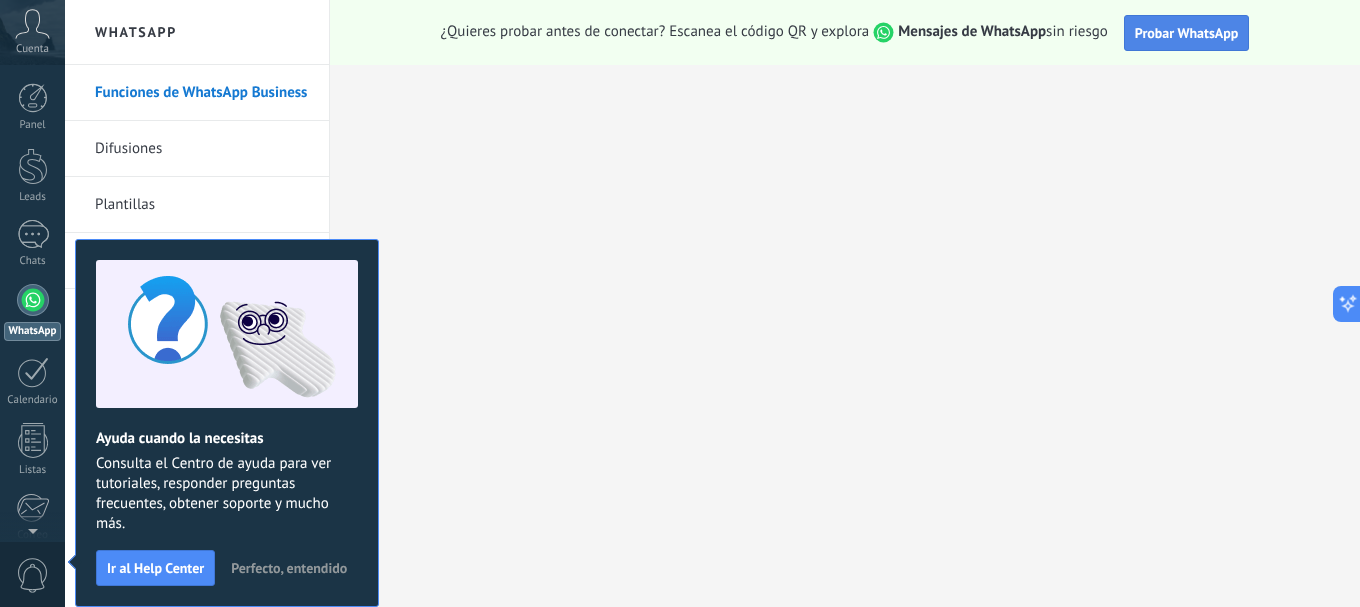 click on "Probar WhatsApp" at bounding box center (1187, 33) 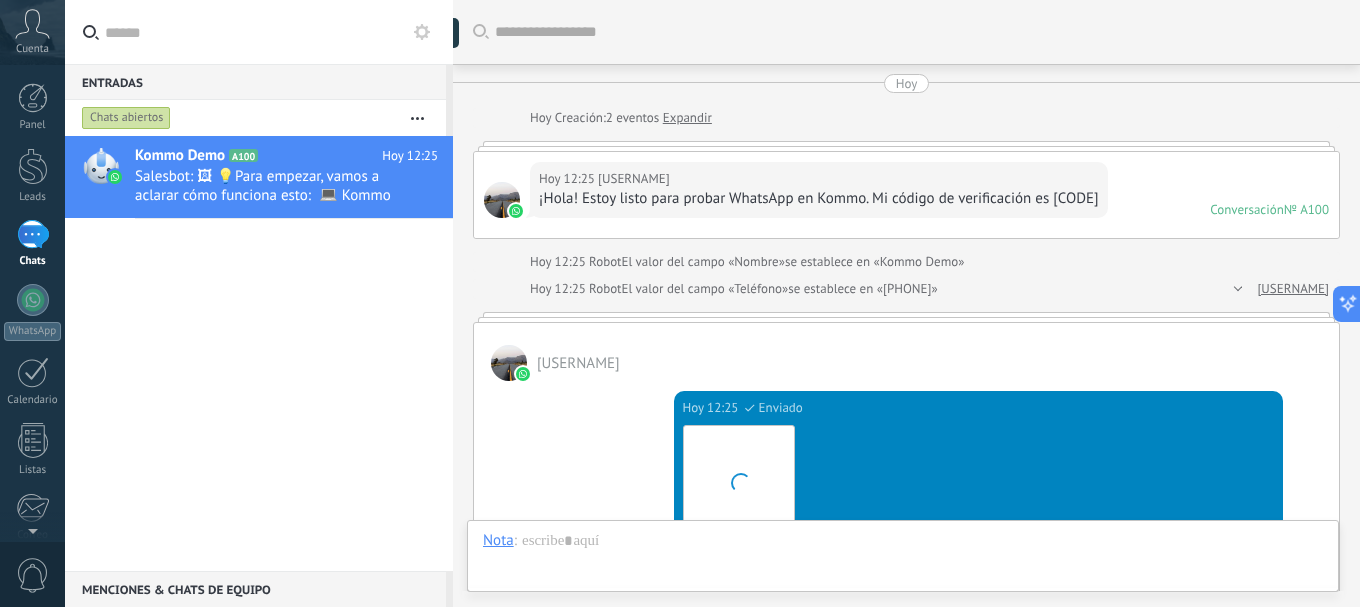 scroll, scrollTop: 738, scrollLeft: 0, axis: vertical 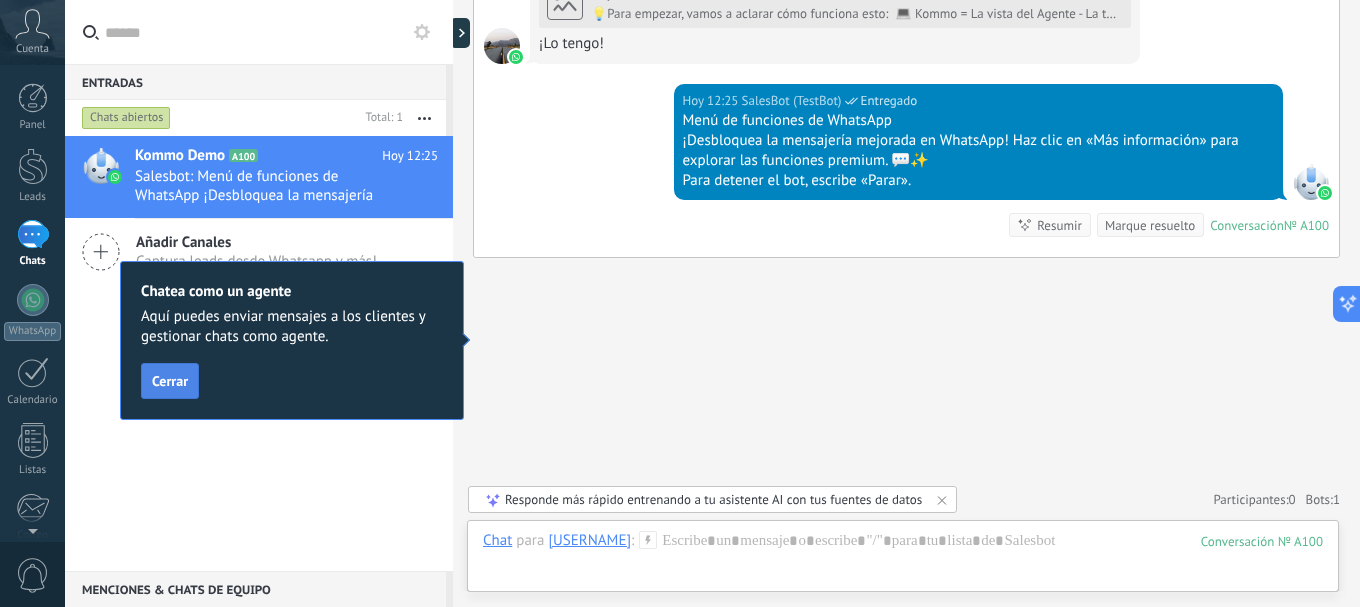 click on "Cerrar" at bounding box center [170, 381] 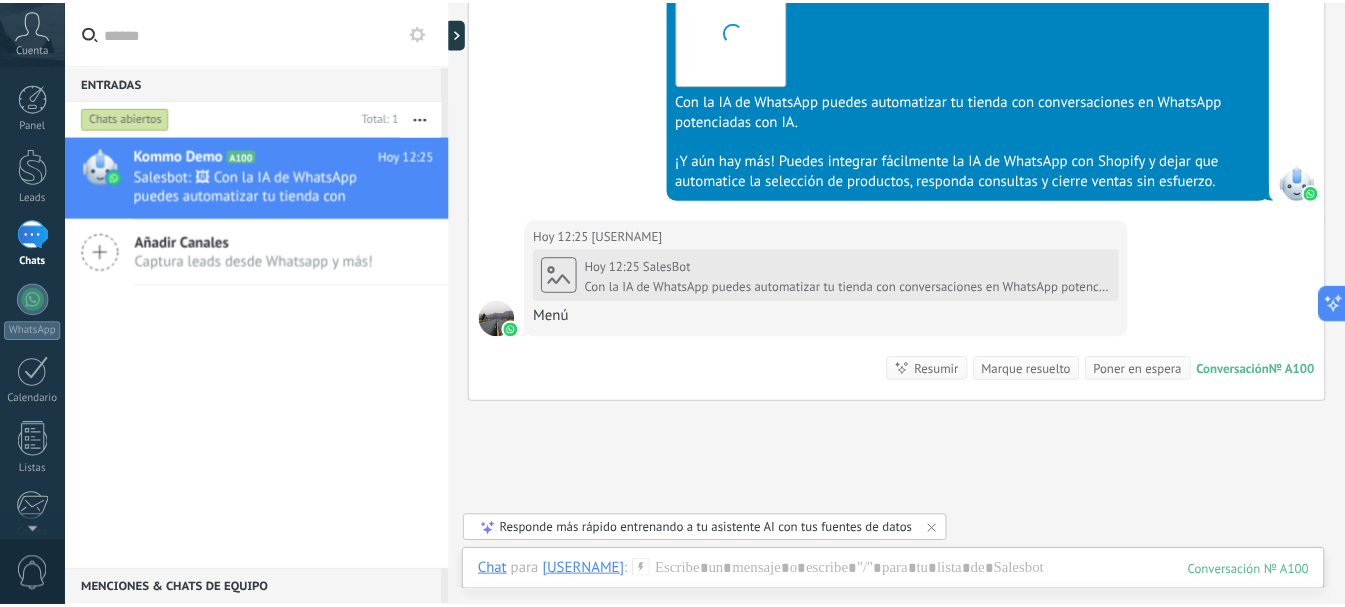 scroll, scrollTop: 1625, scrollLeft: 0, axis: vertical 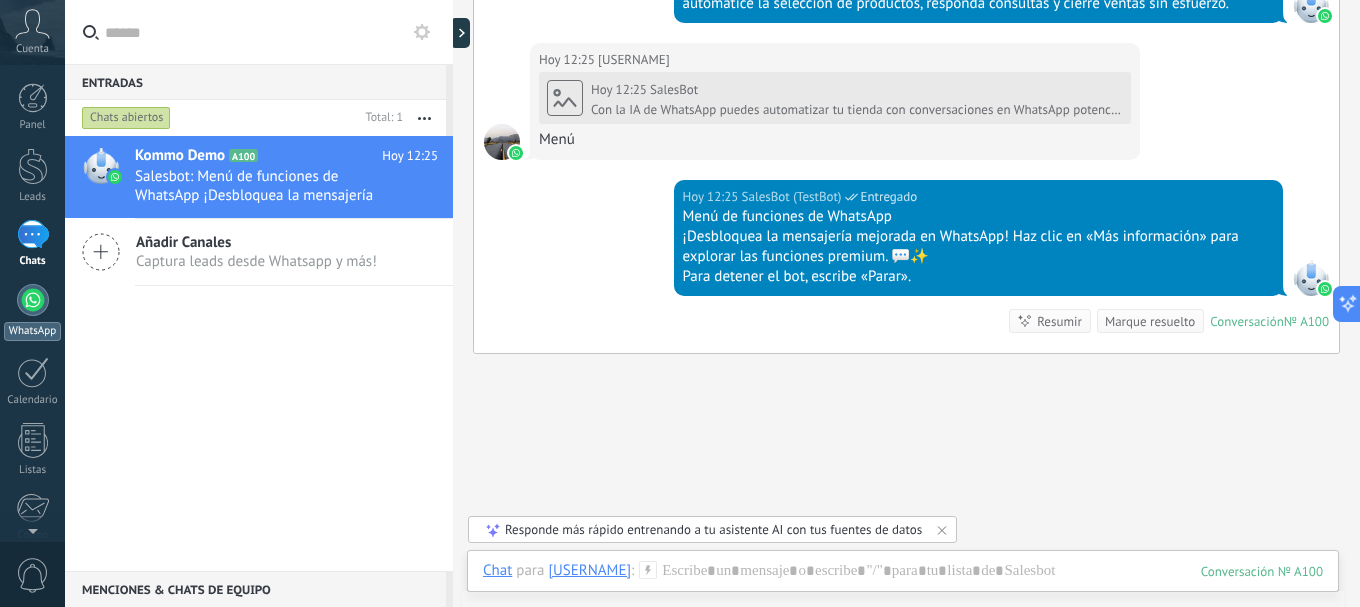 click at bounding box center [33, 300] 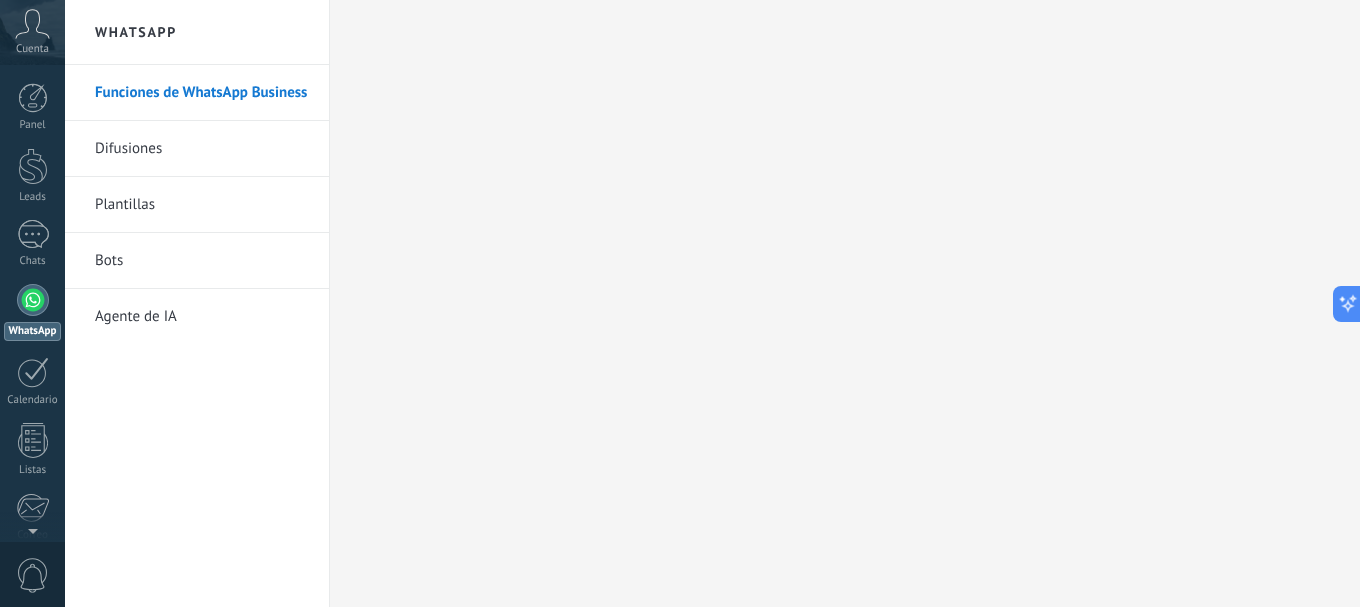 click at bounding box center (33, 300) 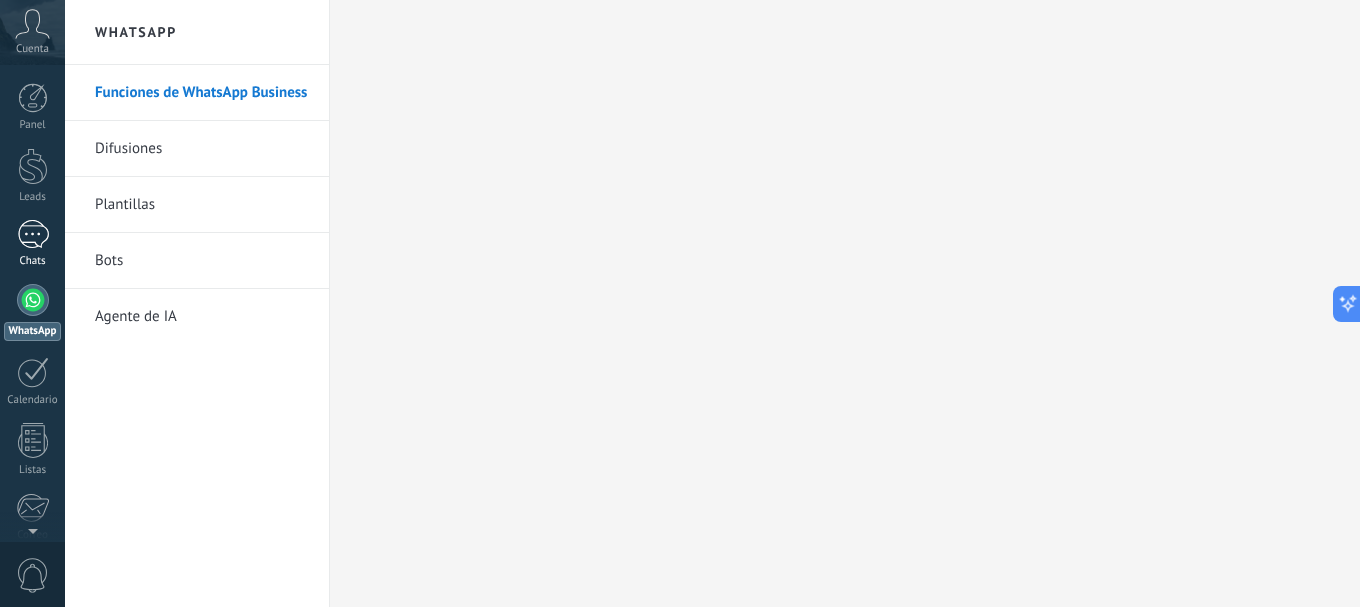 click on "1" at bounding box center [33, 234] 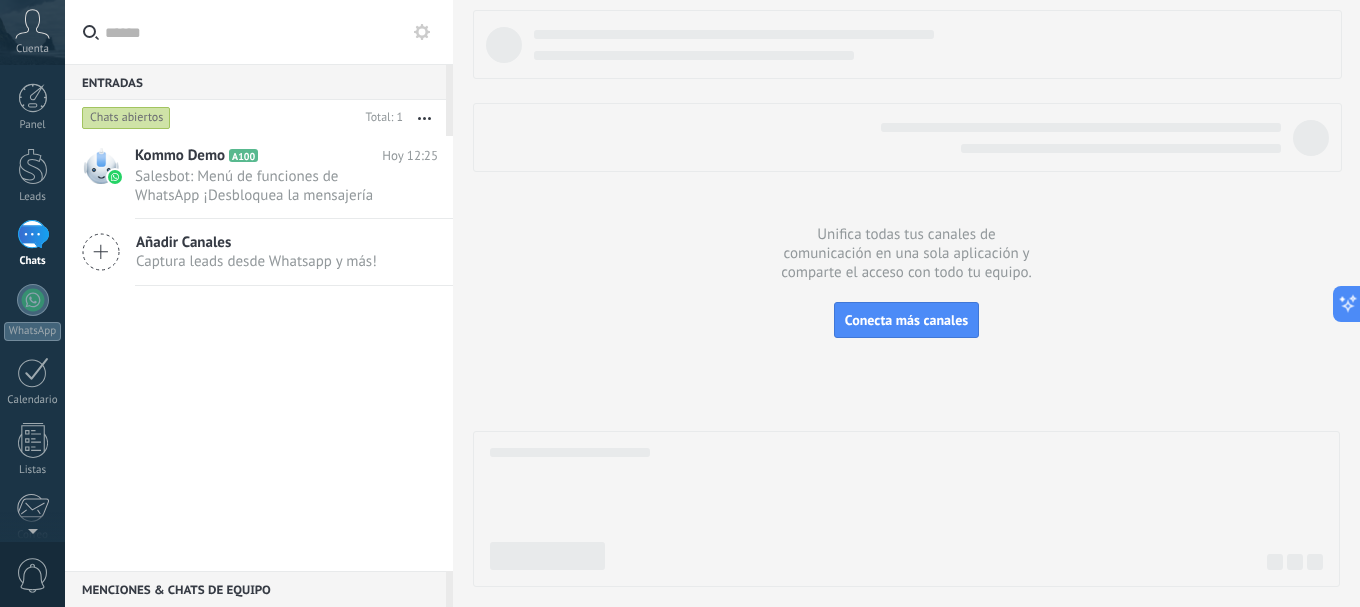 click on "Captura leads desde Whatsapp y más!" at bounding box center [256, 261] 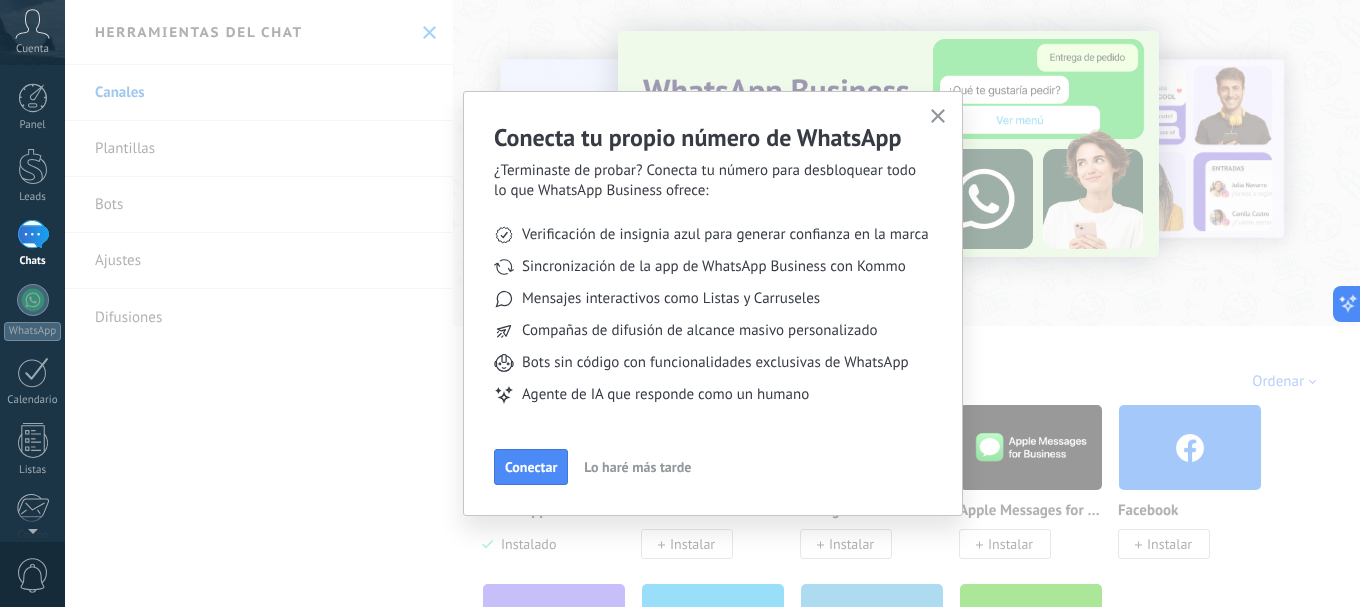 click on "Lo haré más tarde" at bounding box center [637, 467] 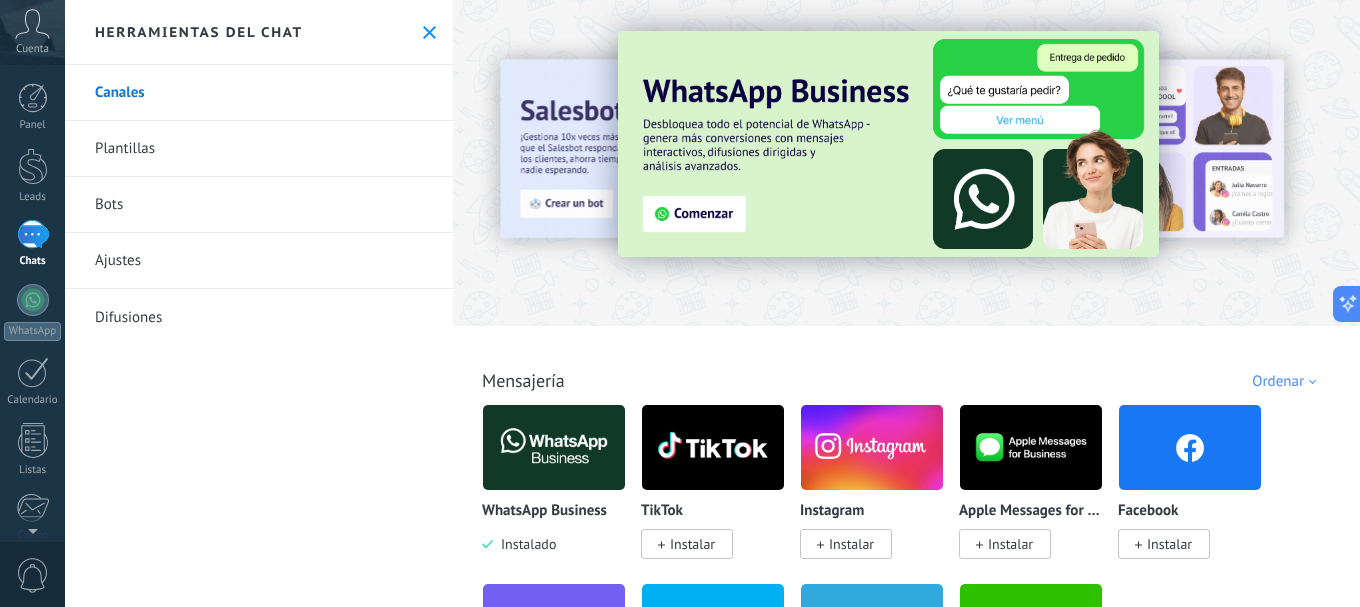 click on "1" at bounding box center (33, 234) 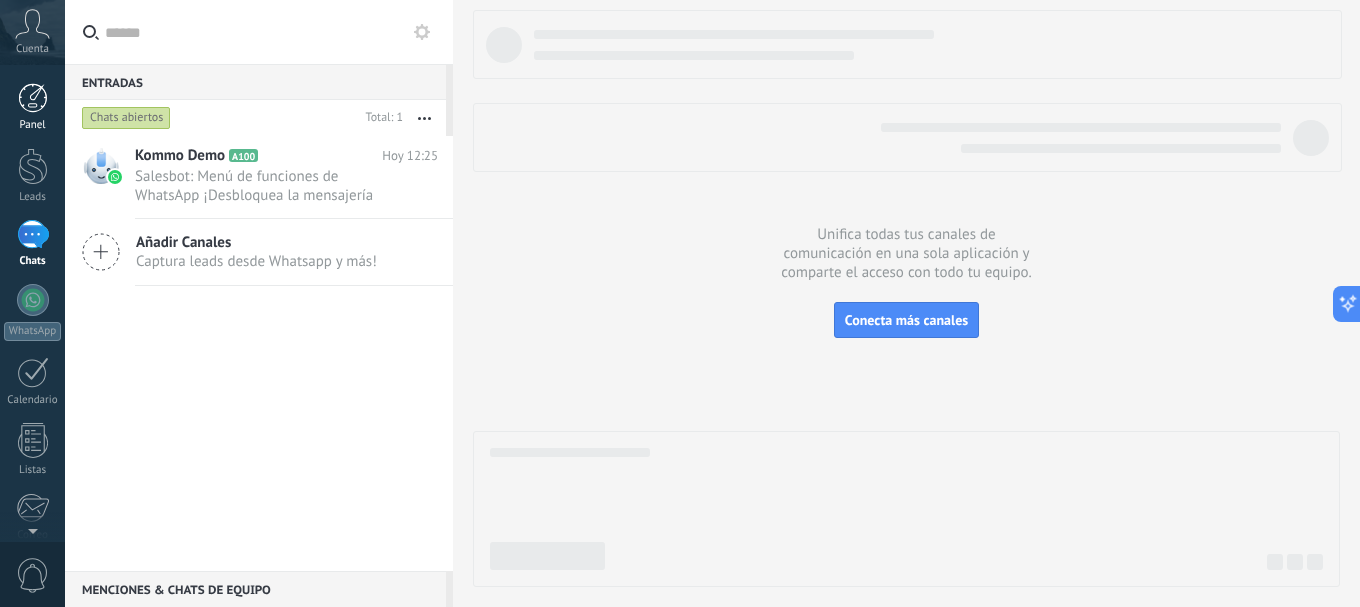 click at bounding box center [33, 98] 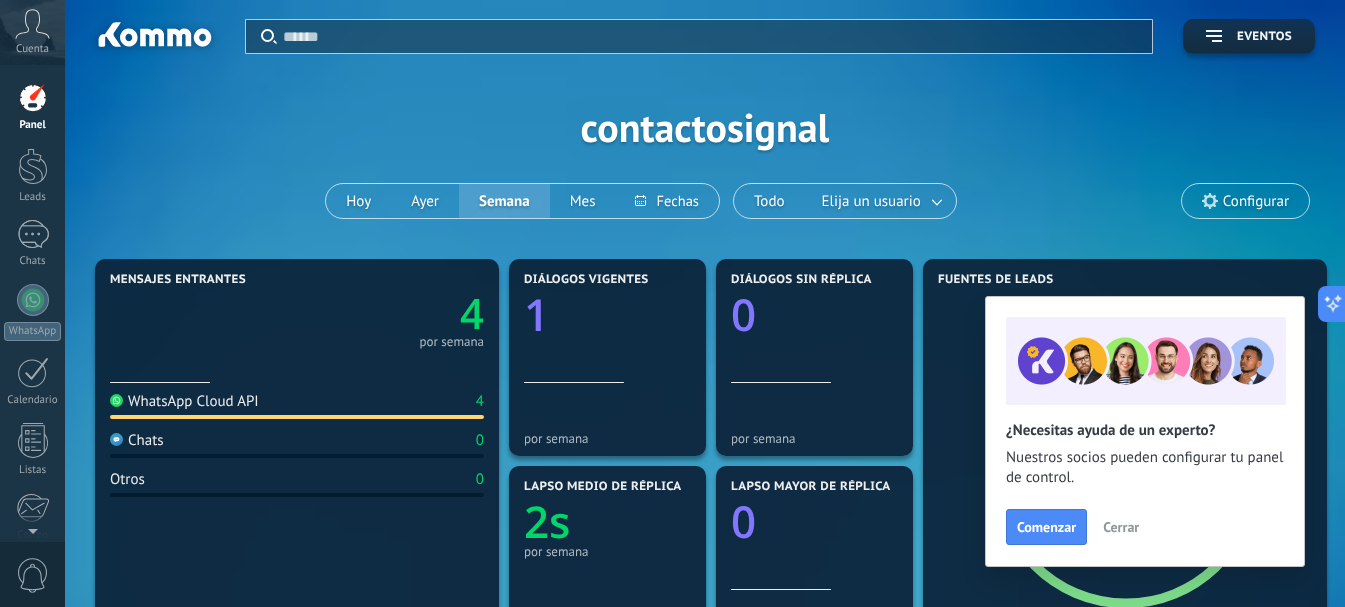 click 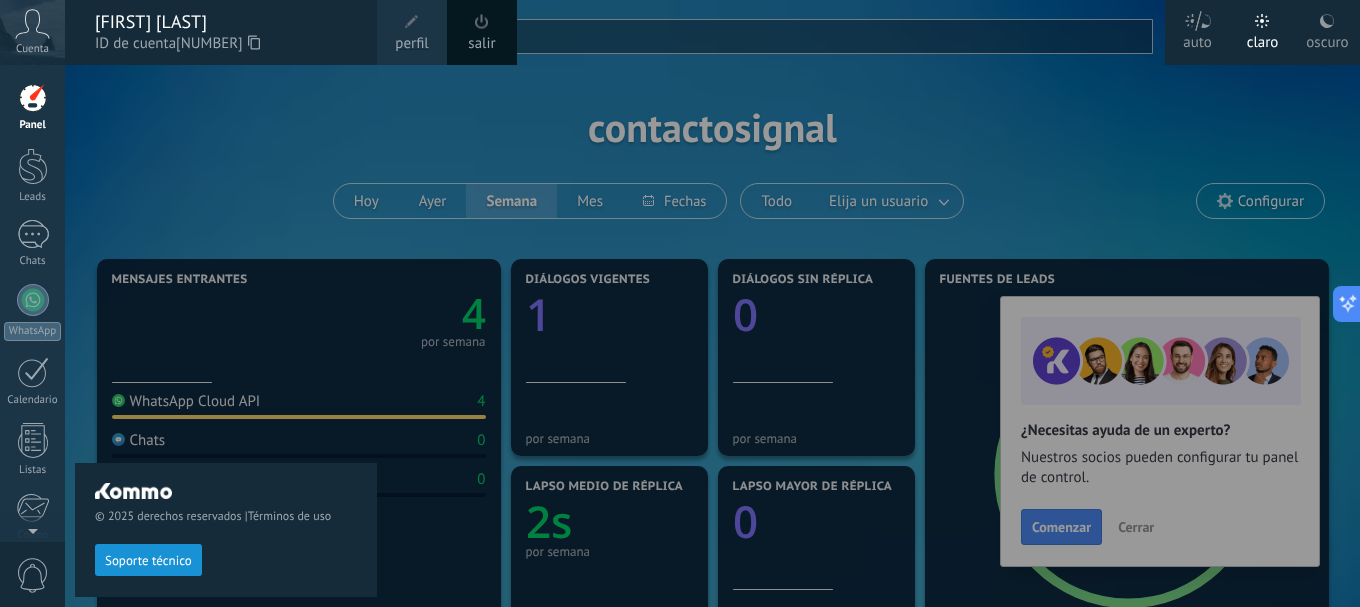 click at bounding box center (745, 303) 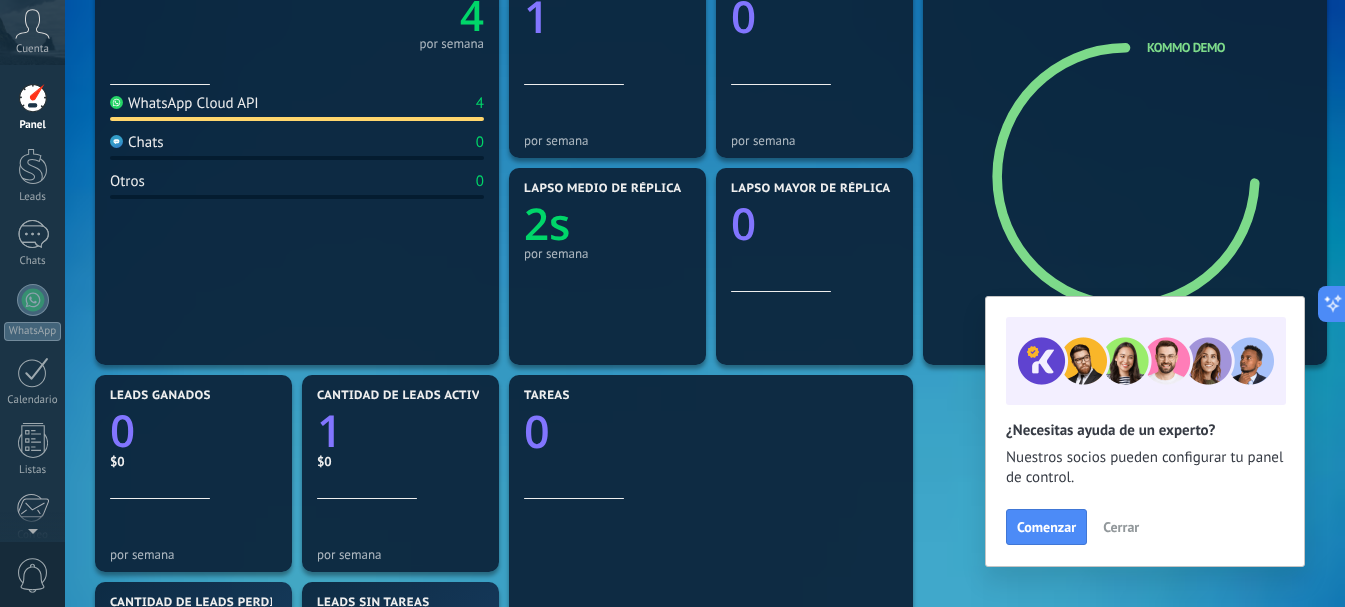 scroll, scrollTop: 300, scrollLeft: 0, axis: vertical 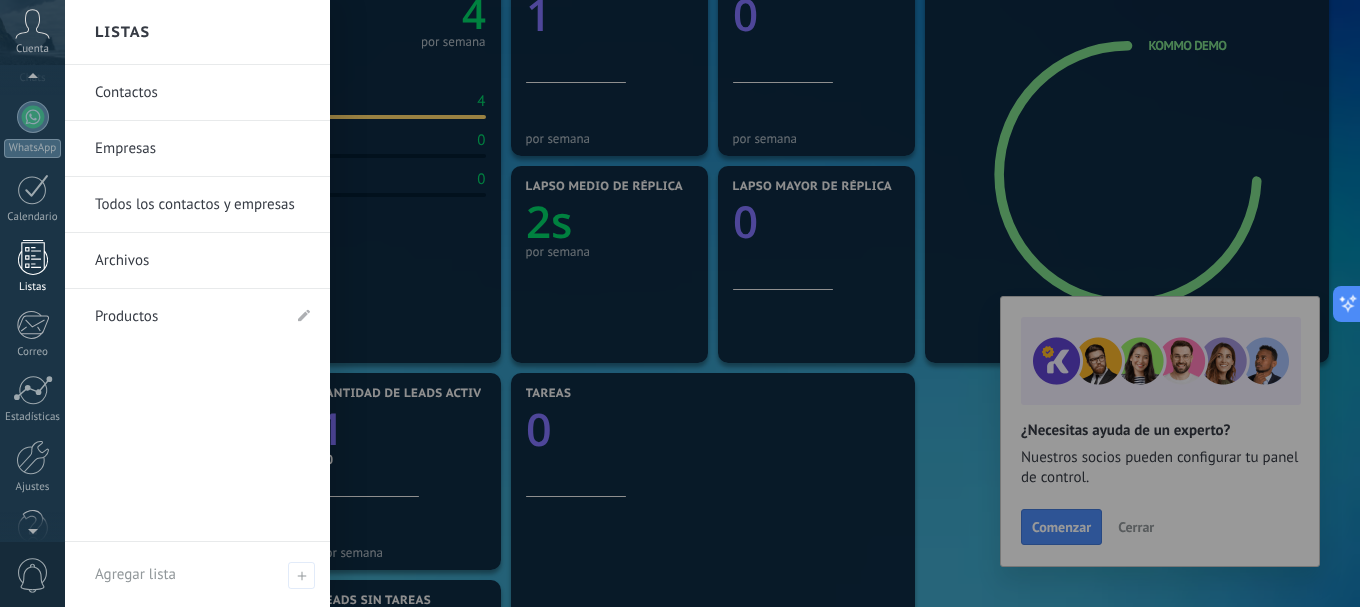 click at bounding box center (33, 257) 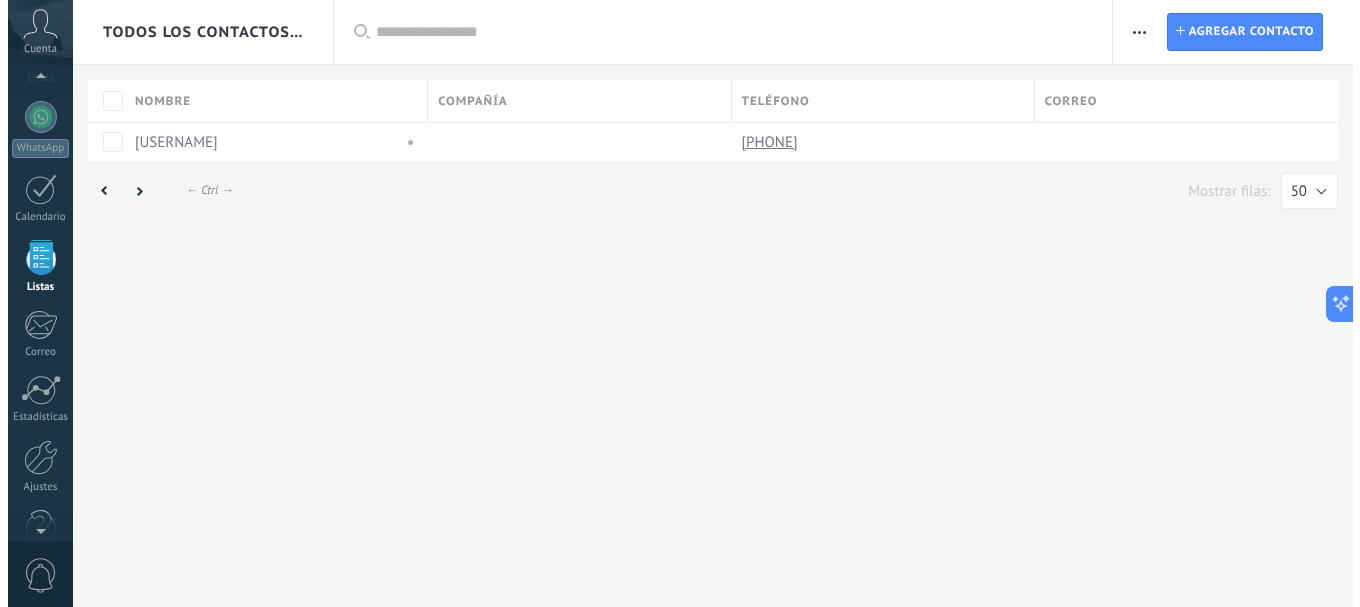 scroll, scrollTop: 0, scrollLeft: 0, axis: both 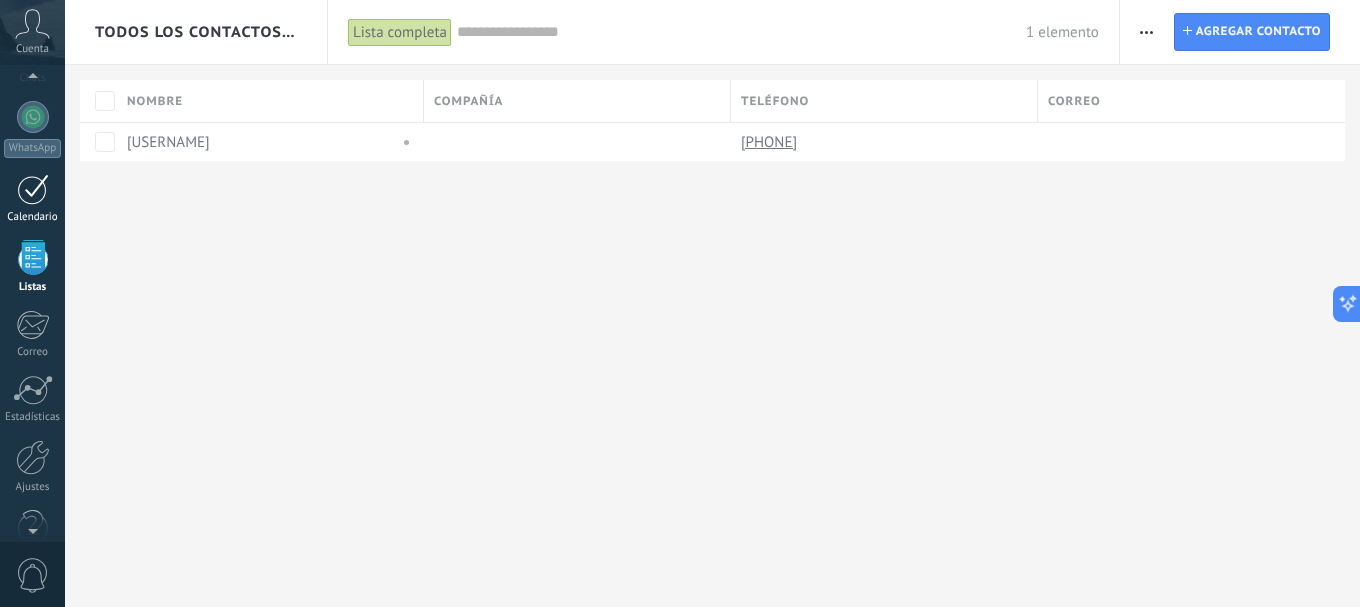 click at bounding box center (33, 189) 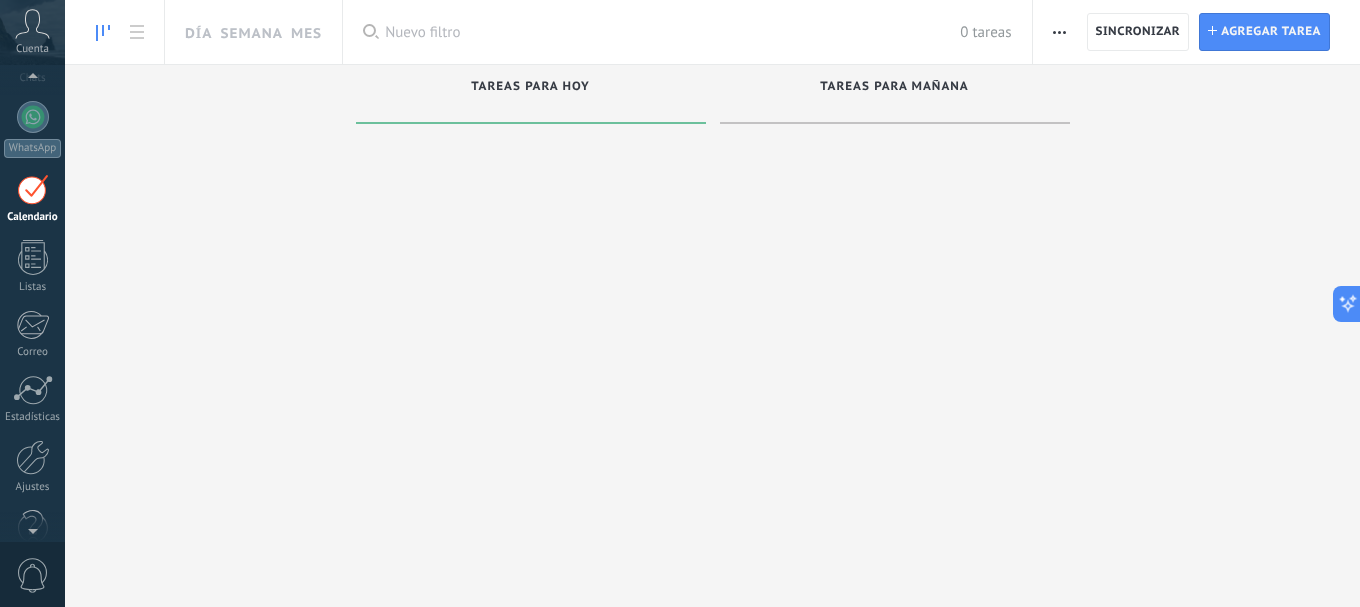scroll, scrollTop: 58, scrollLeft: 0, axis: vertical 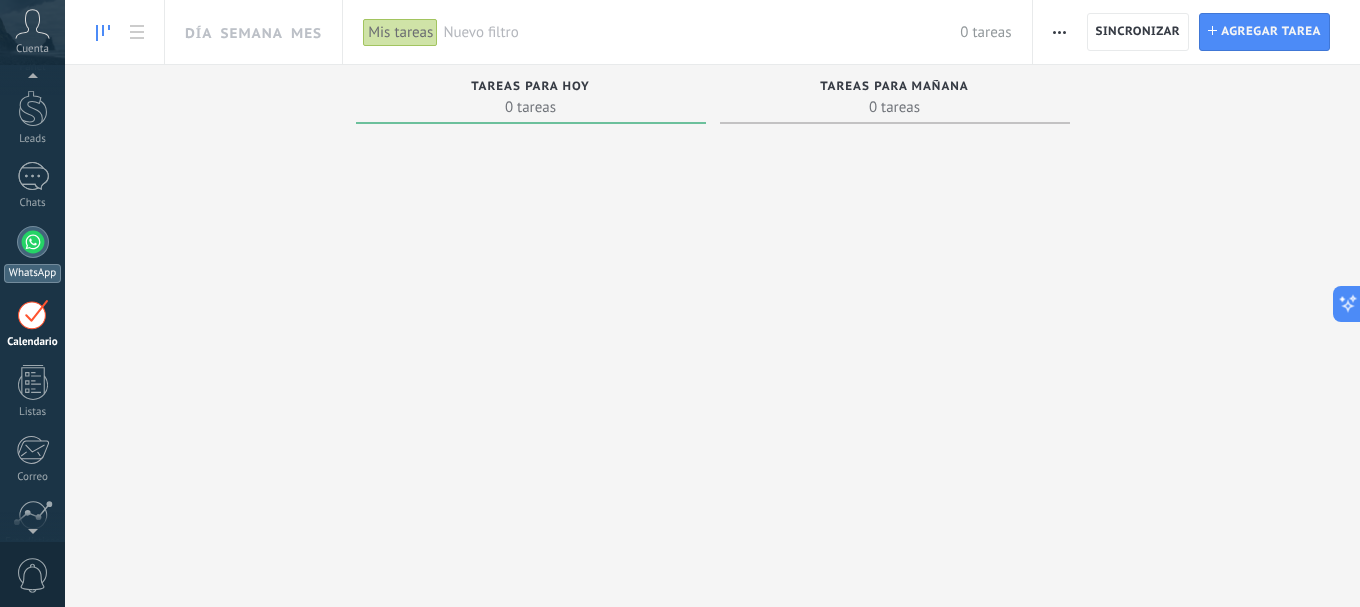 click at bounding box center [33, 242] 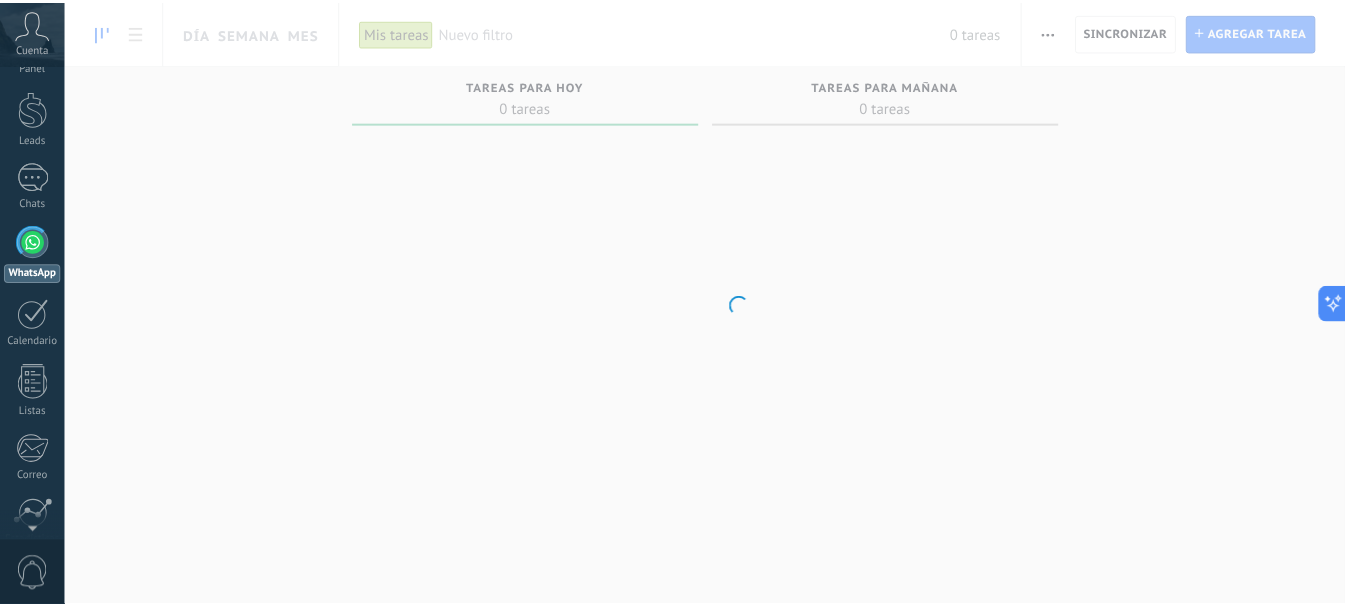 scroll, scrollTop: 0, scrollLeft: 0, axis: both 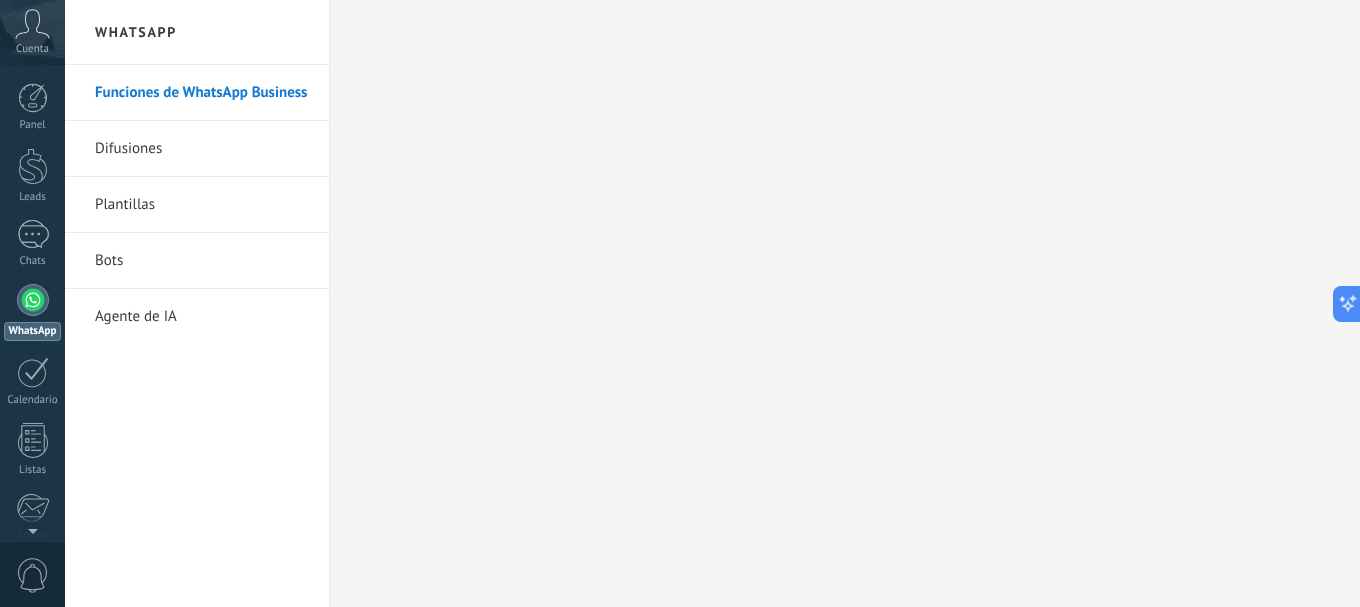 drag, startPoint x: 118, startPoint y: 322, endPoint x: 133, endPoint y: 322, distance: 15 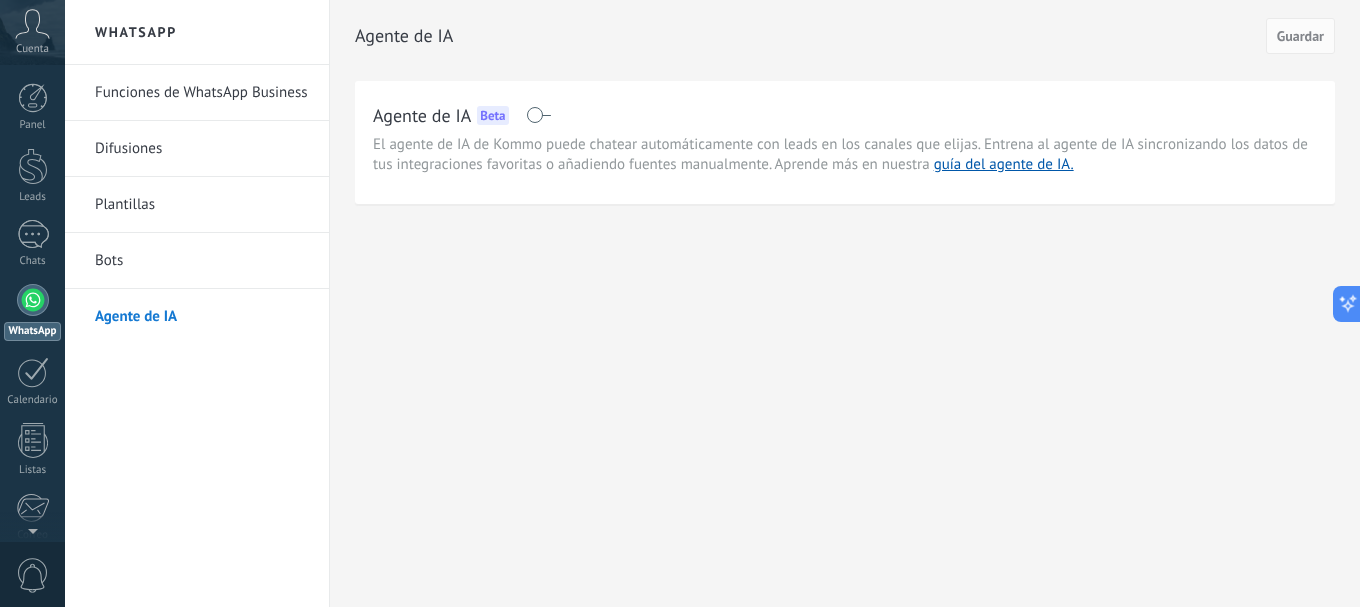 click at bounding box center (538, 115) 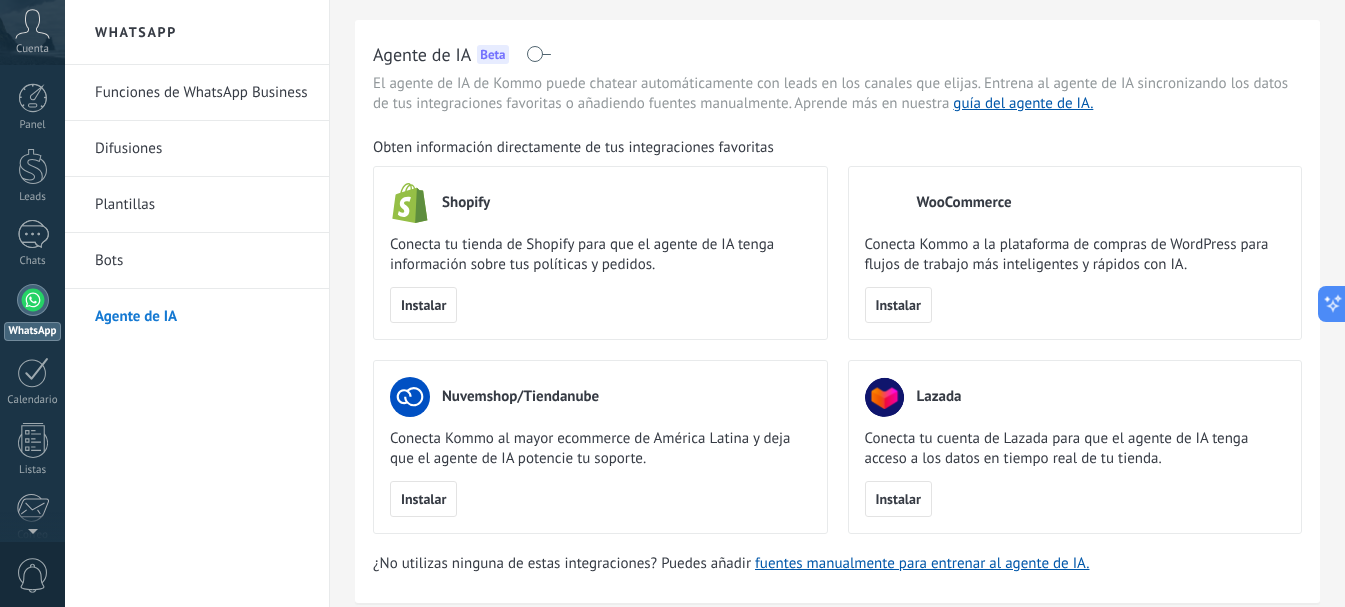 scroll, scrollTop: 122, scrollLeft: 0, axis: vertical 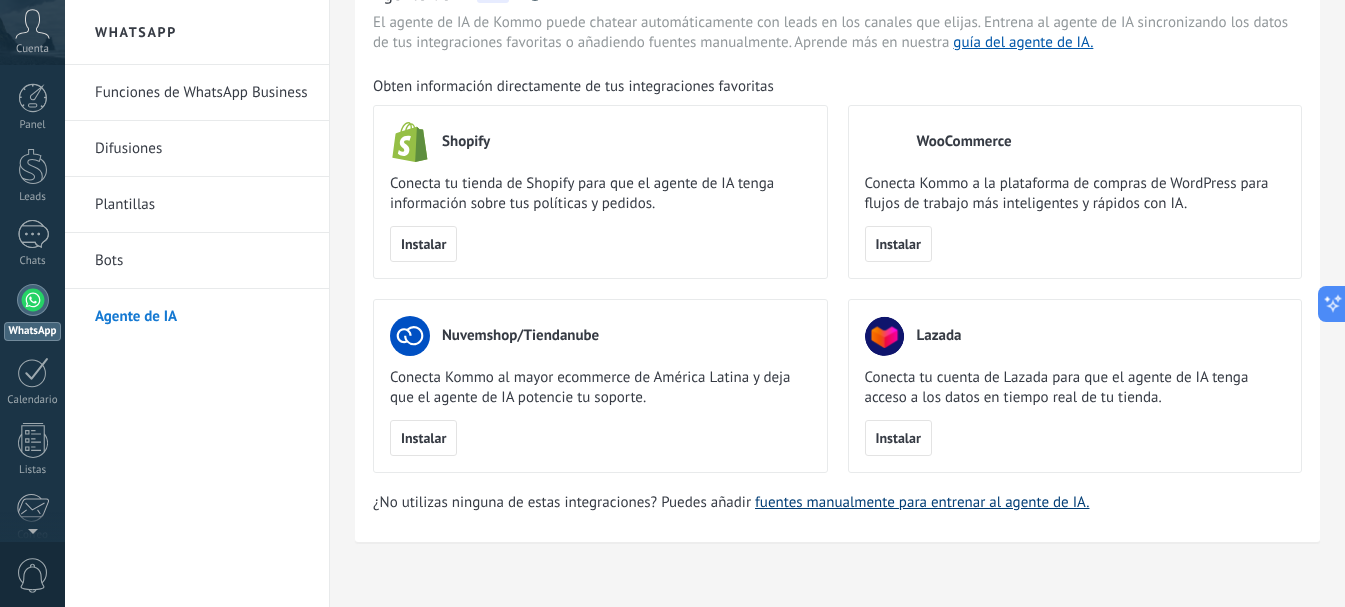 click on "fuentes manualmente para entrenar al agente de IA." at bounding box center [922, 502] 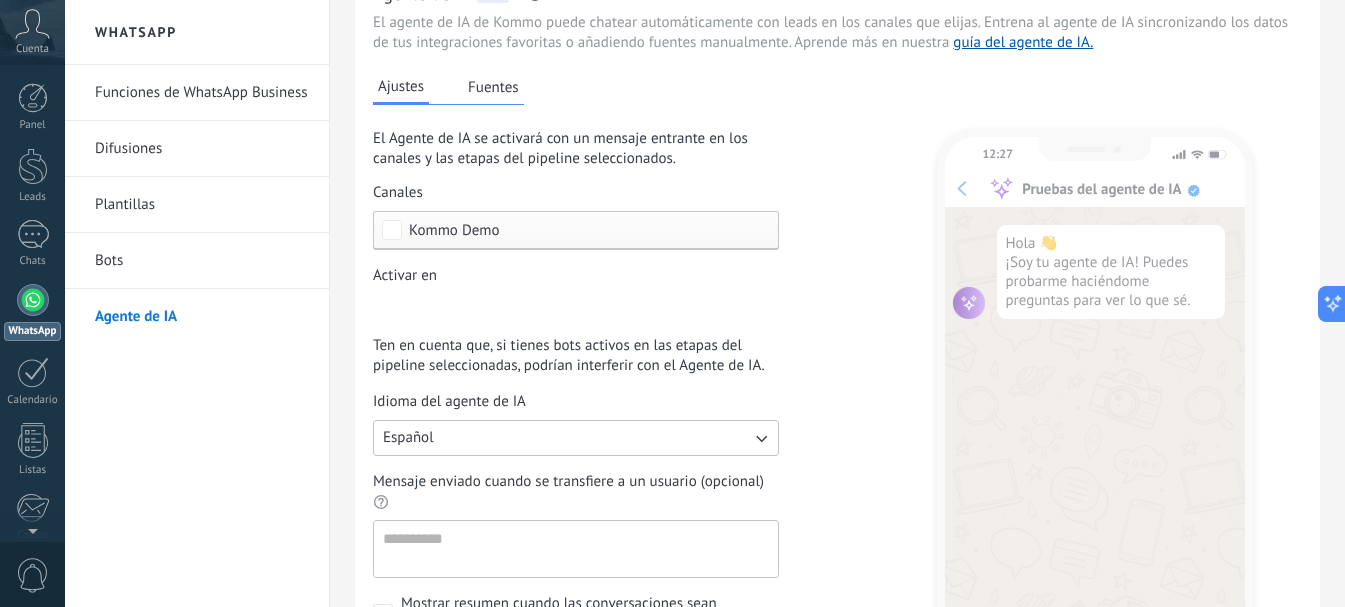 click on "Fuentes" at bounding box center [493, 87] 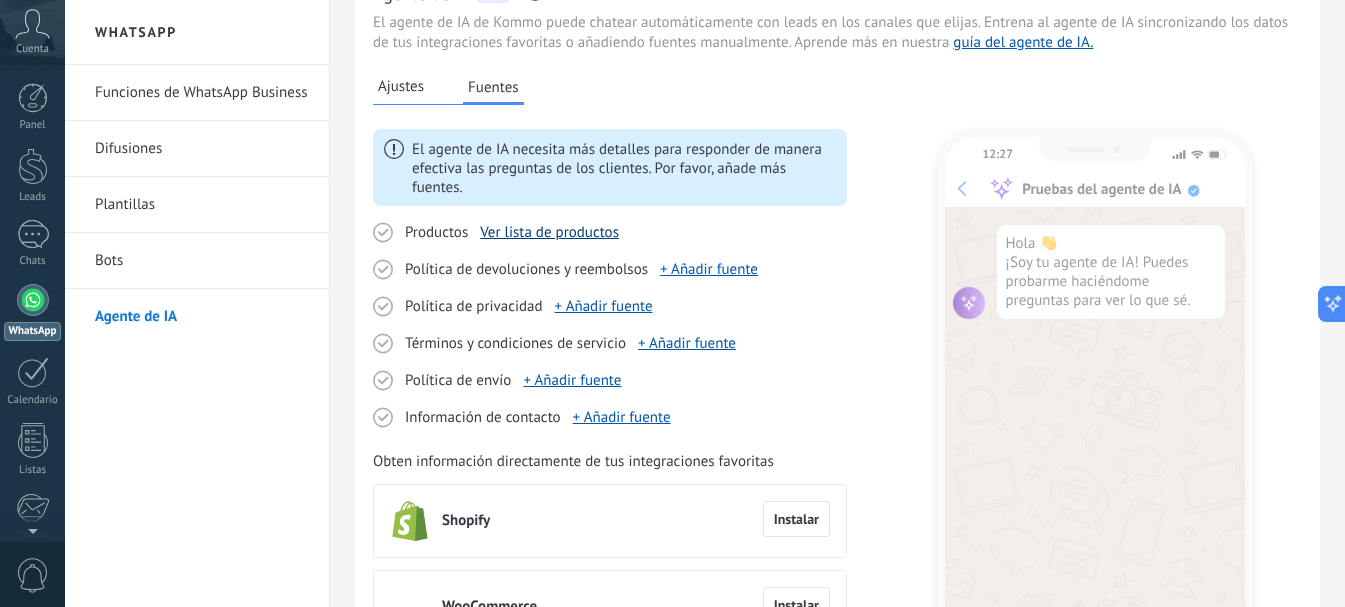 click on "Ver lista de productos" at bounding box center [549, 232] 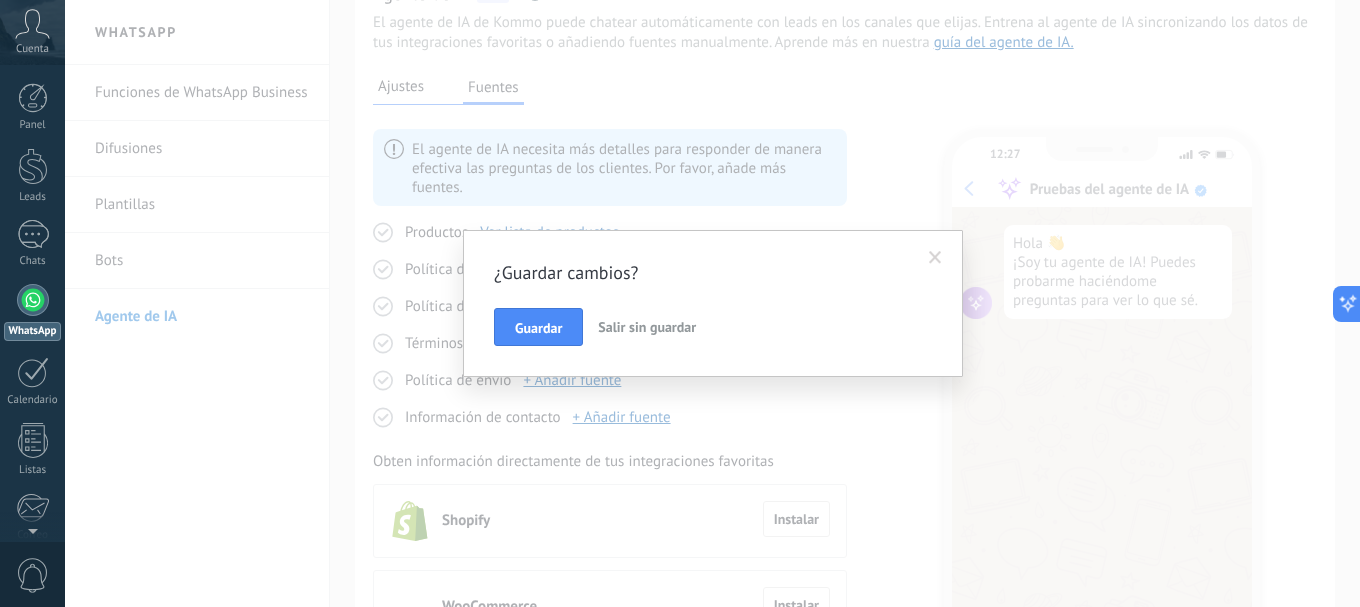 drag, startPoint x: 517, startPoint y: 323, endPoint x: 882, endPoint y: 241, distance: 374.0976 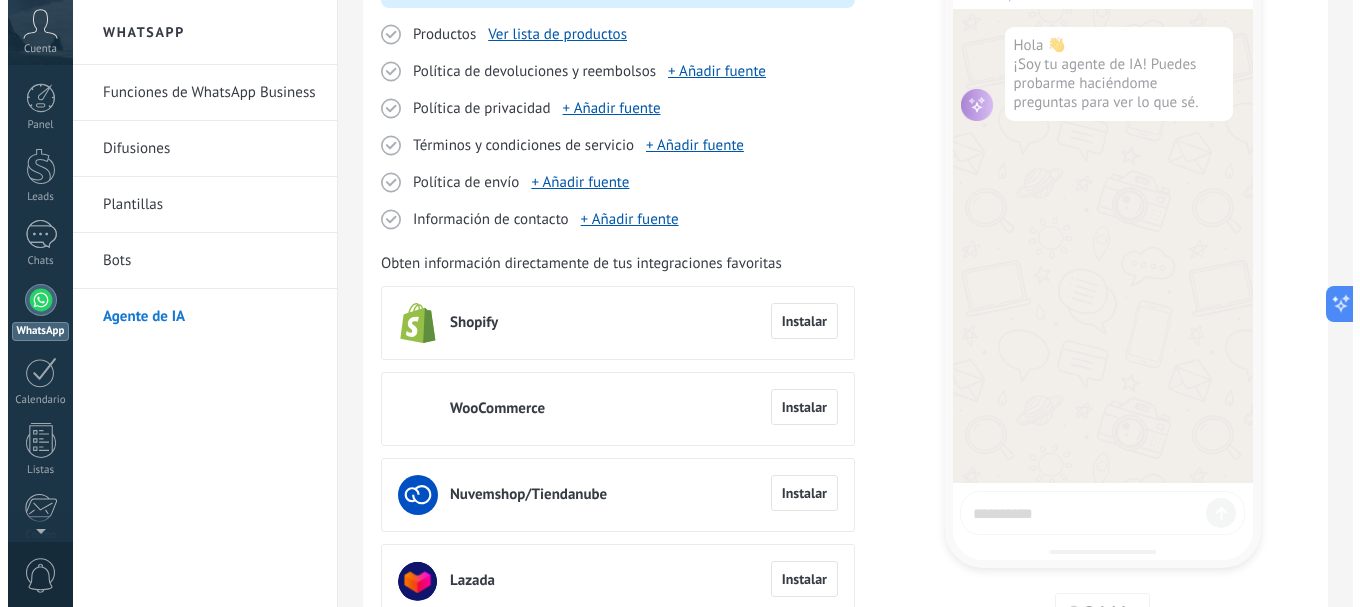scroll, scrollTop: 0, scrollLeft: 0, axis: both 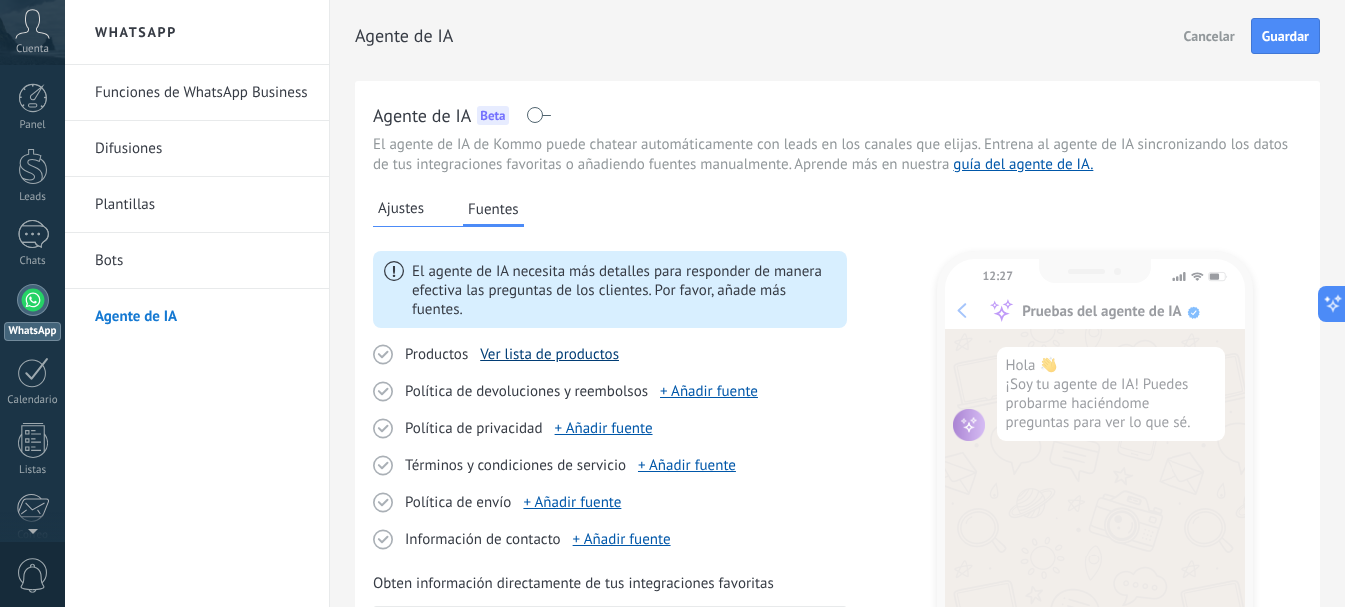 click on "Ver lista de productos" at bounding box center (549, 354) 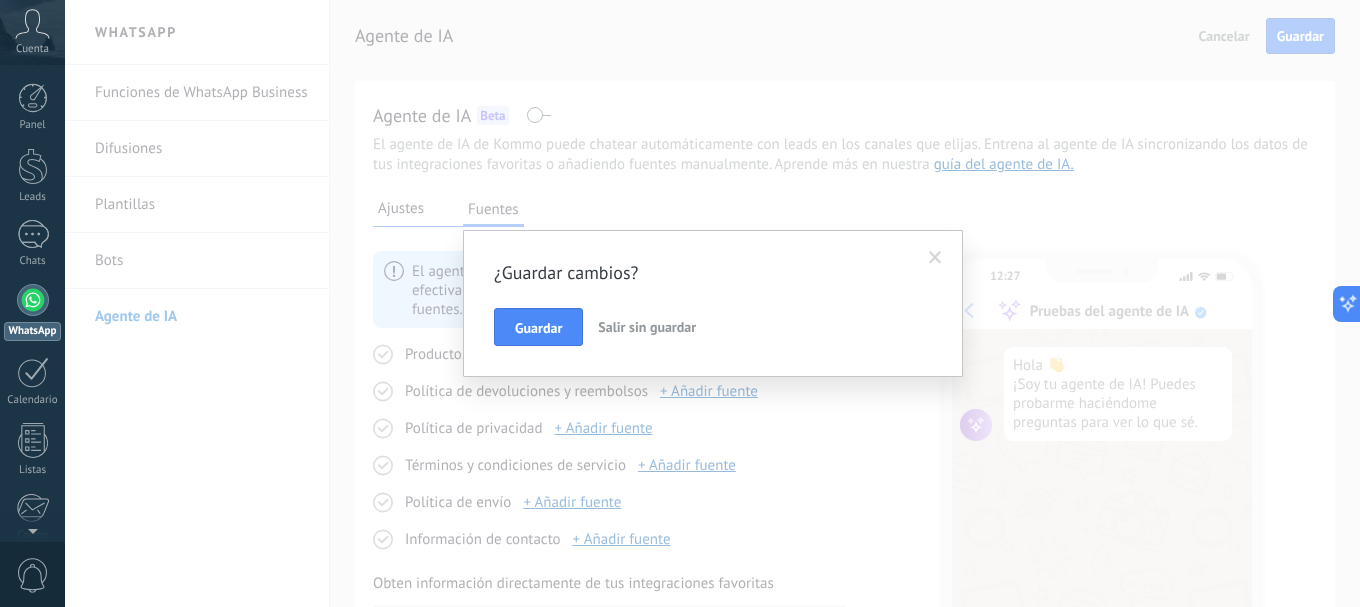 click on "Salir sin guardar" at bounding box center [647, 327] 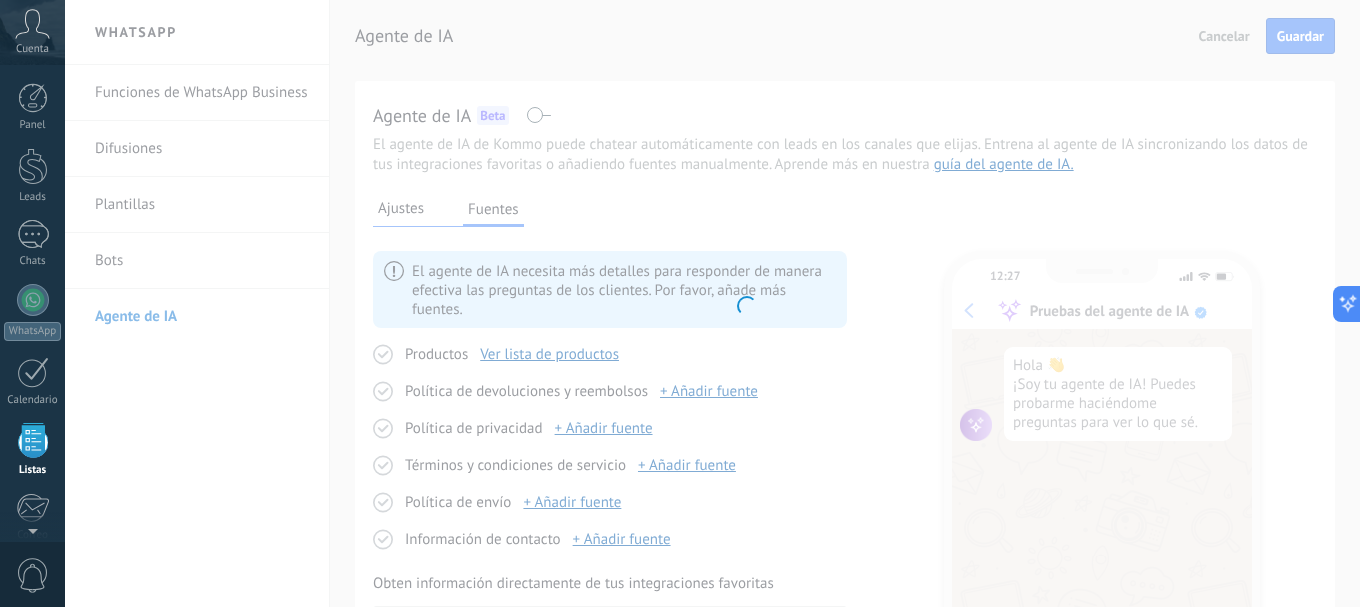 scroll, scrollTop: 124, scrollLeft: 0, axis: vertical 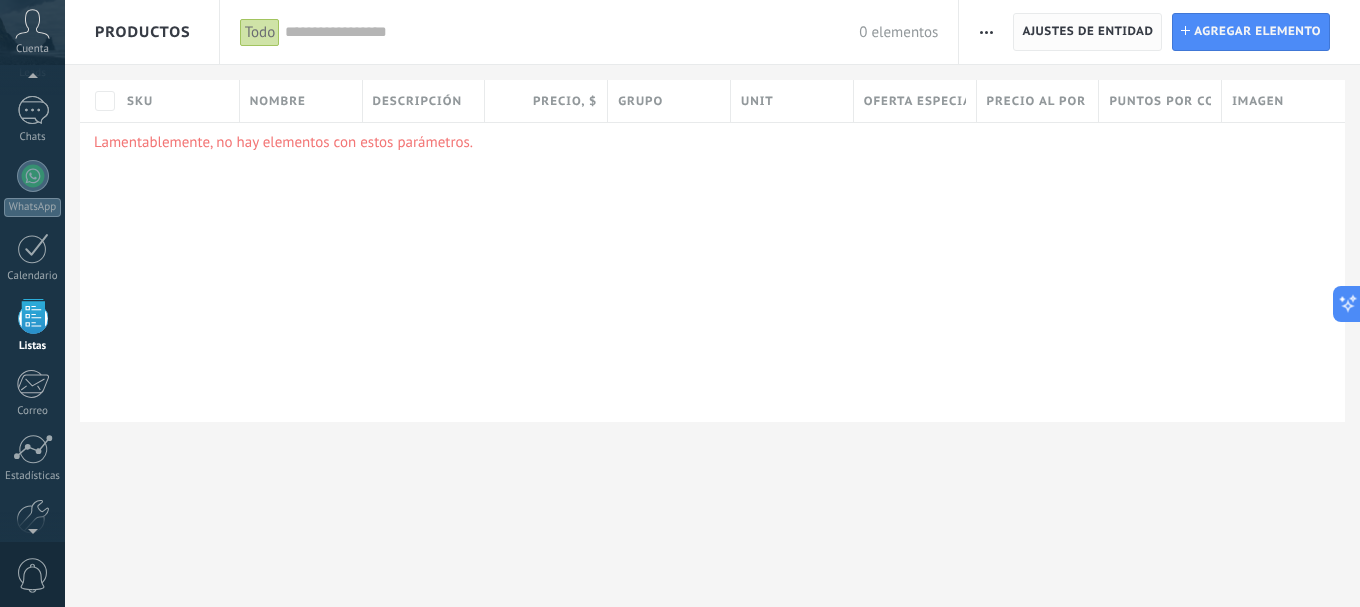 click on "Ajustes de entidad" at bounding box center [1087, 32] 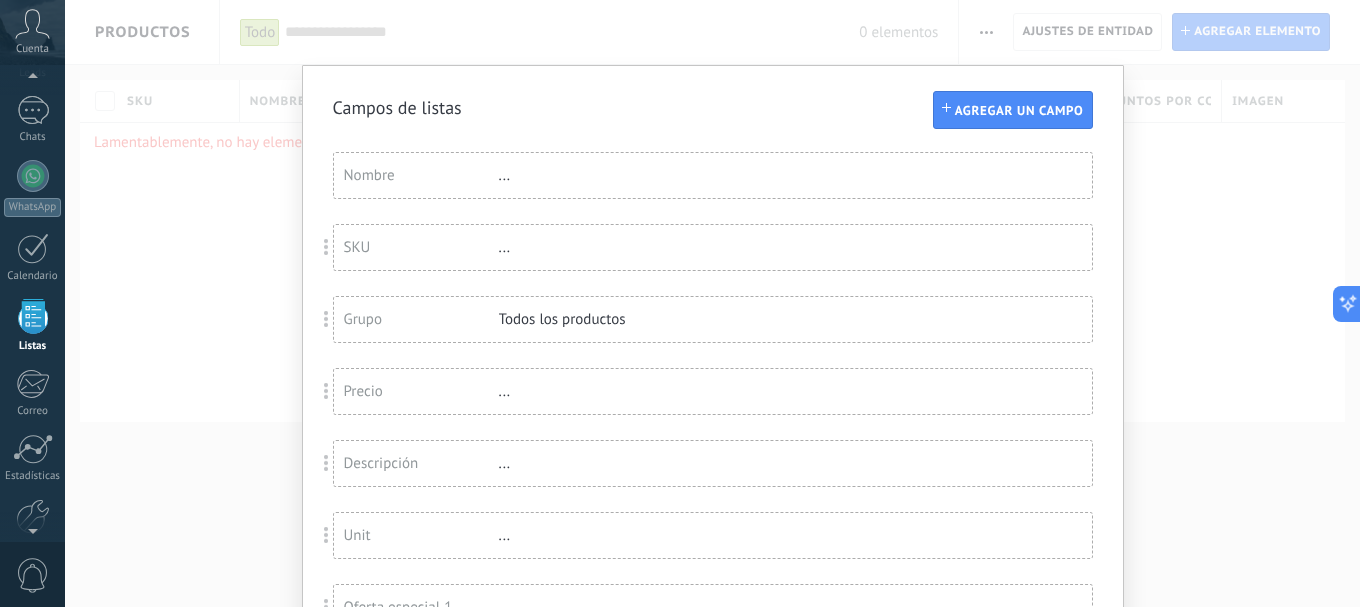 drag, startPoint x: 1202, startPoint y: 194, endPoint x: 1145, endPoint y: 200, distance: 57.31492 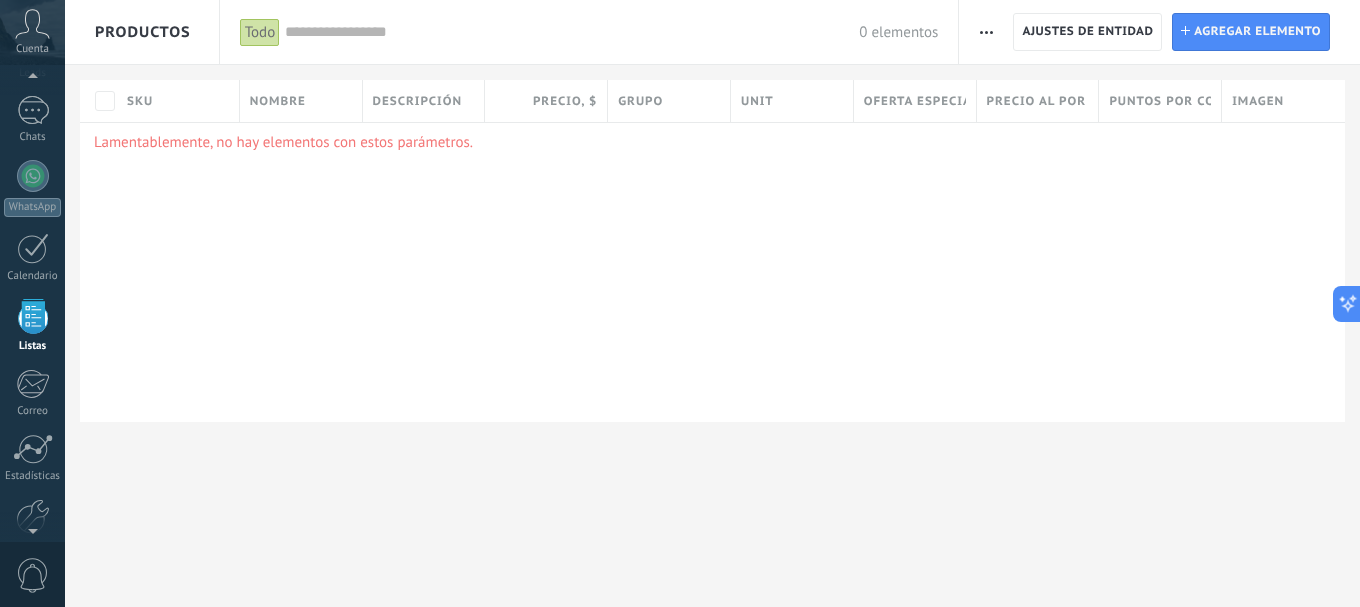 click 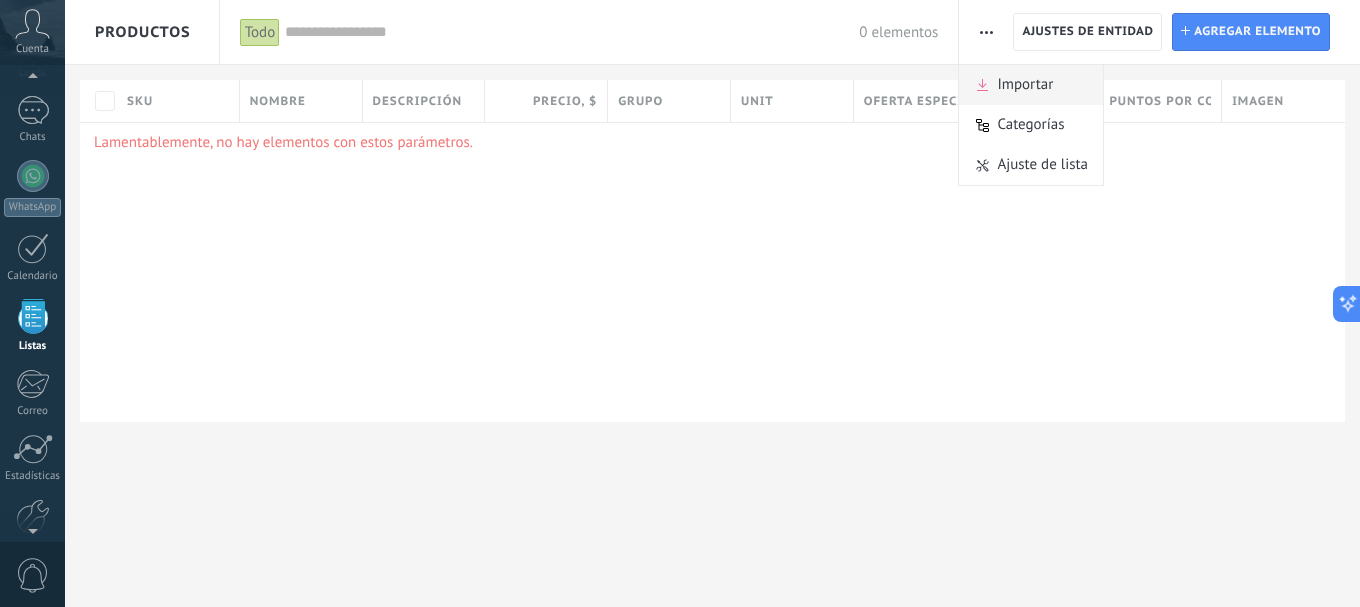click on "Importar" at bounding box center [1025, 85] 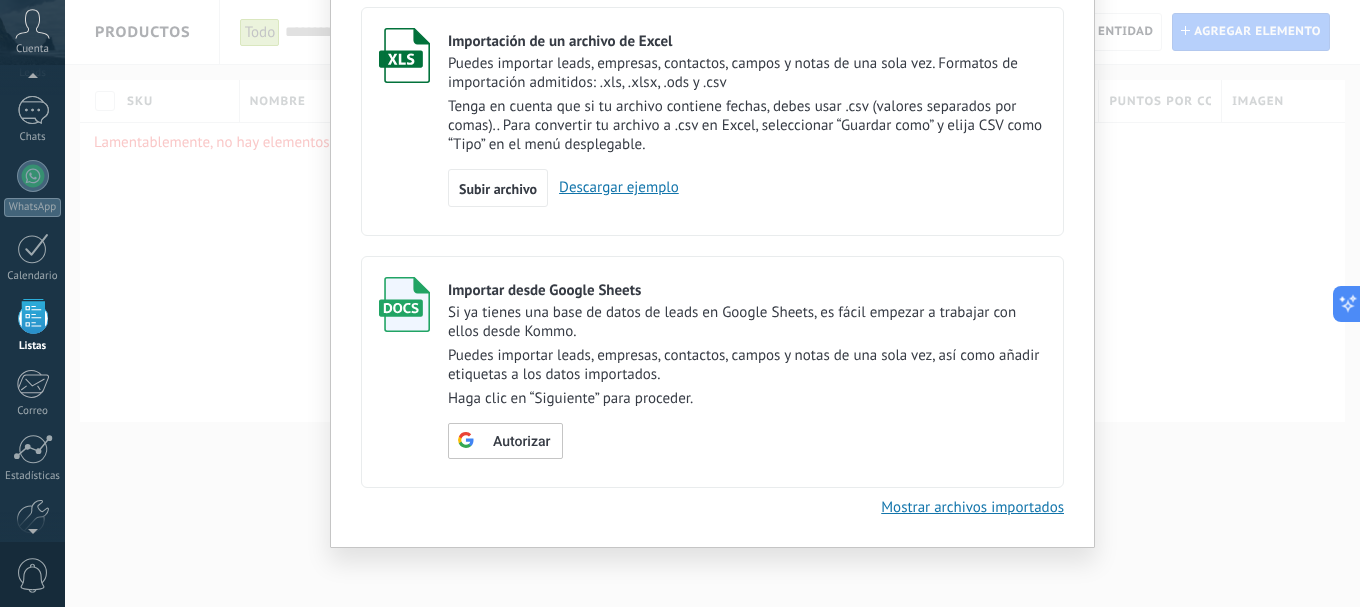 scroll, scrollTop: 140, scrollLeft: 0, axis: vertical 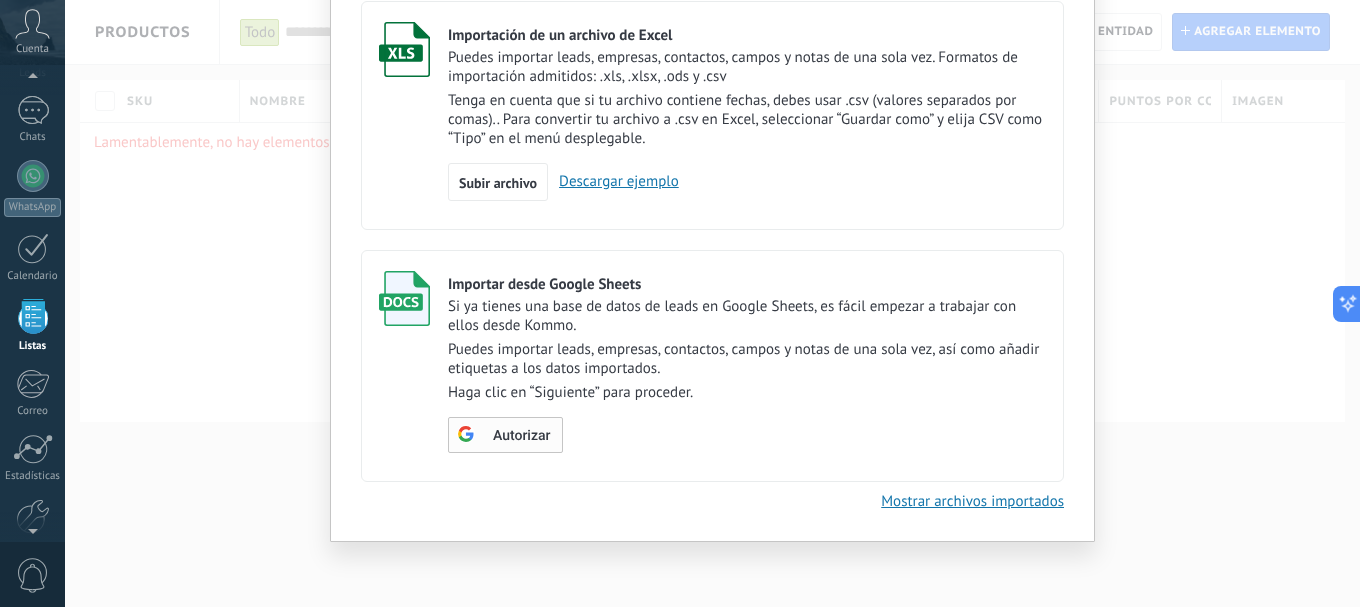 click on "Autorizar" at bounding box center (521, 436) 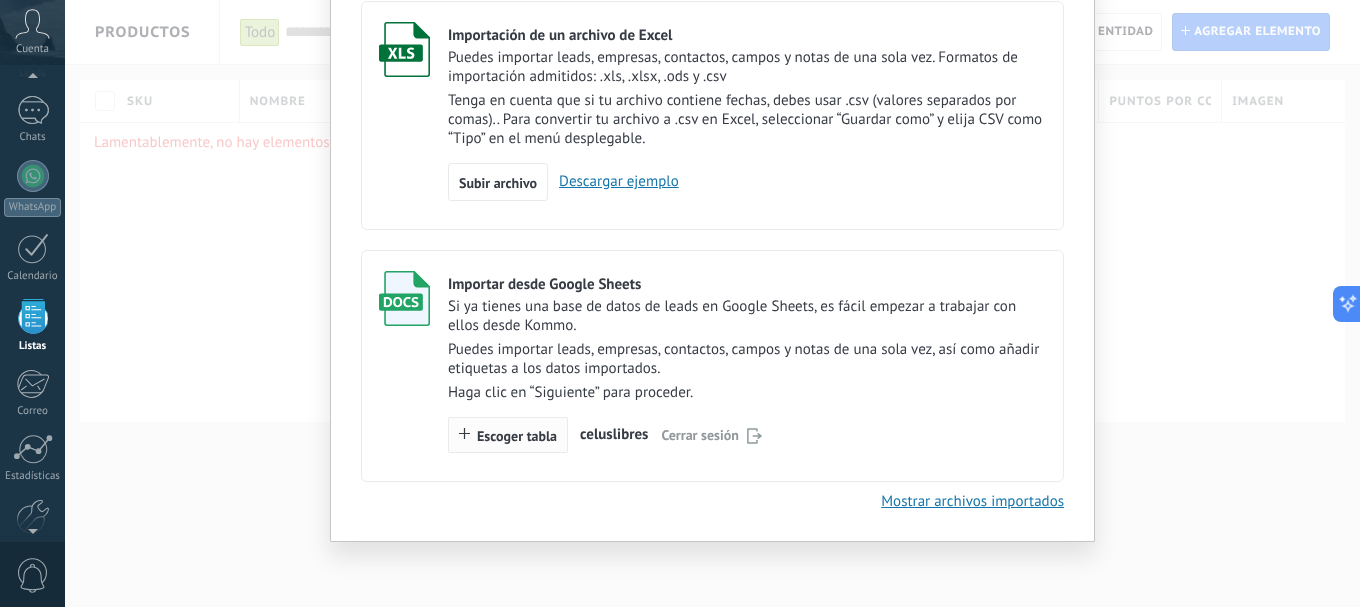click on "Escoger tabla" at bounding box center (517, 436) 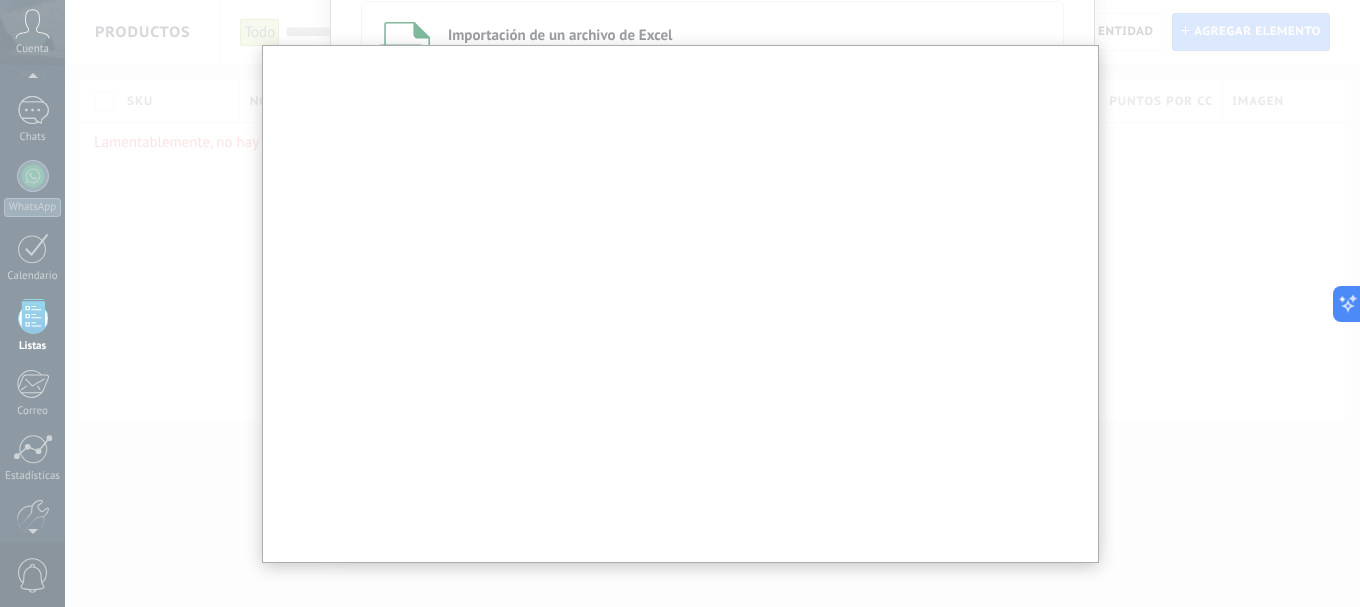 click at bounding box center [680, 303] 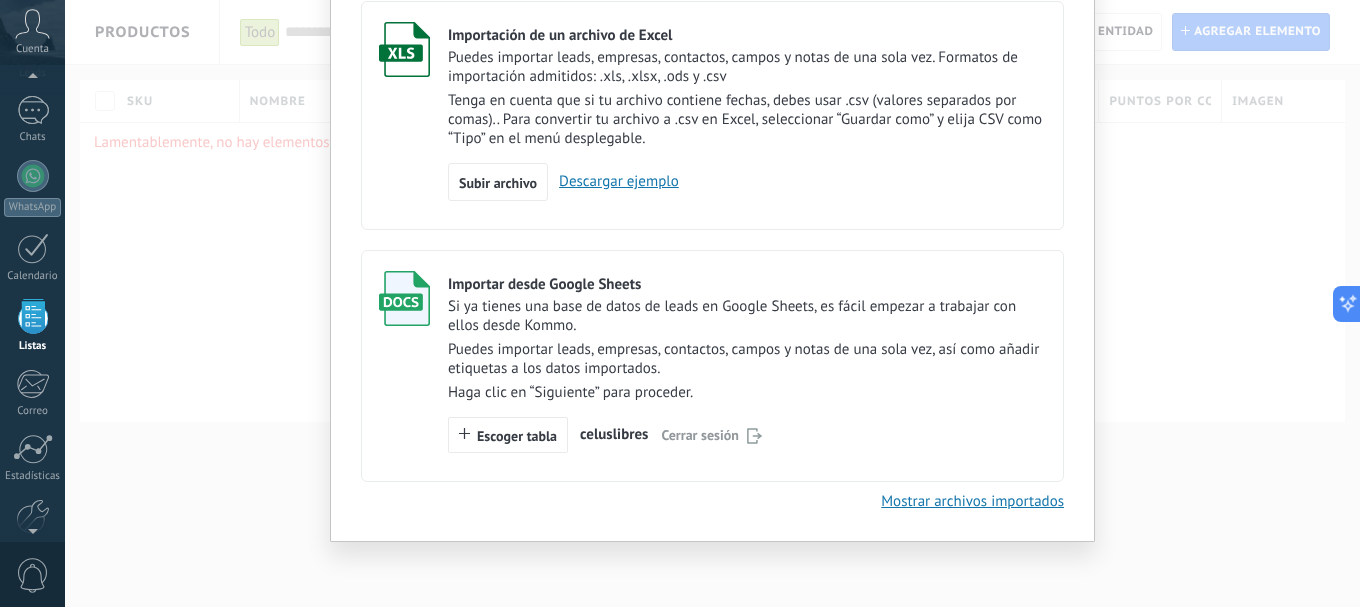 click on "celuslibres" at bounding box center (614, 434) 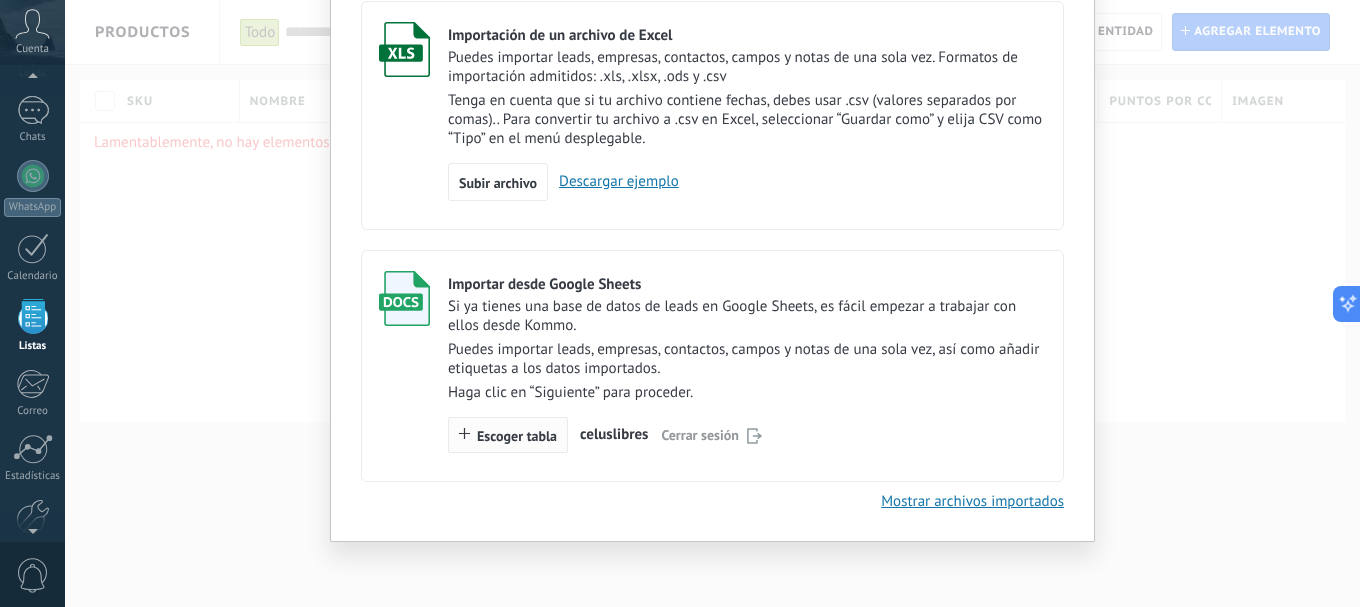 click on "Escoger tabla" at bounding box center [517, 436] 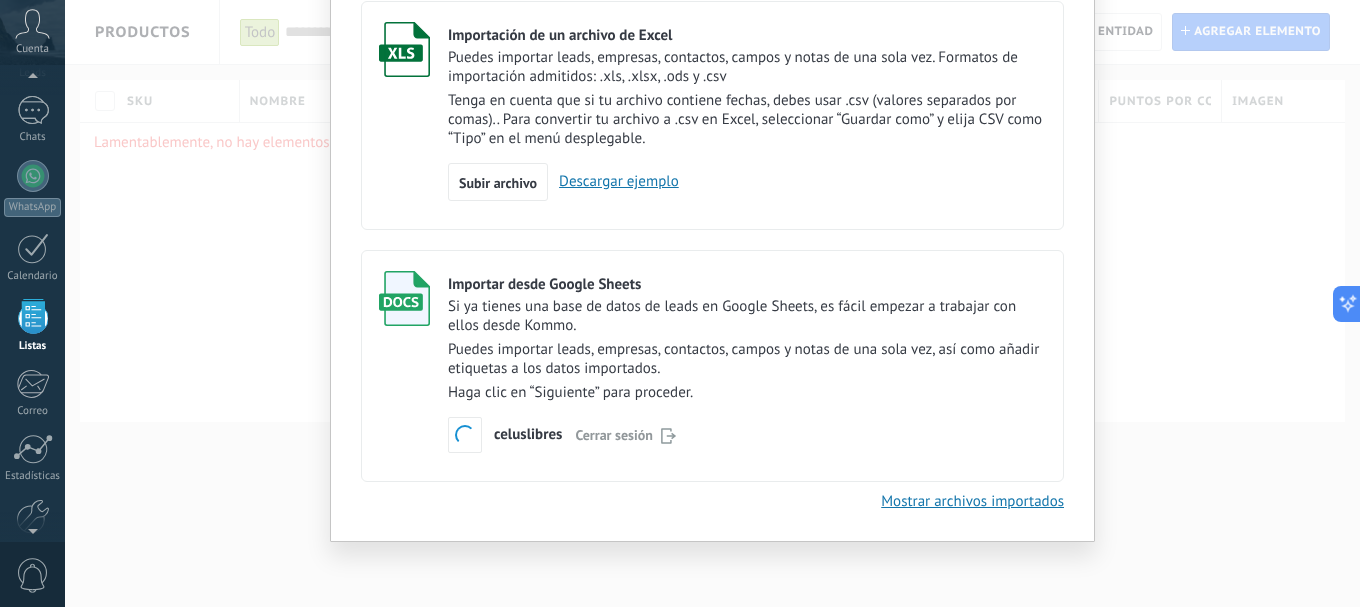 scroll, scrollTop: 0, scrollLeft: 0, axis: both 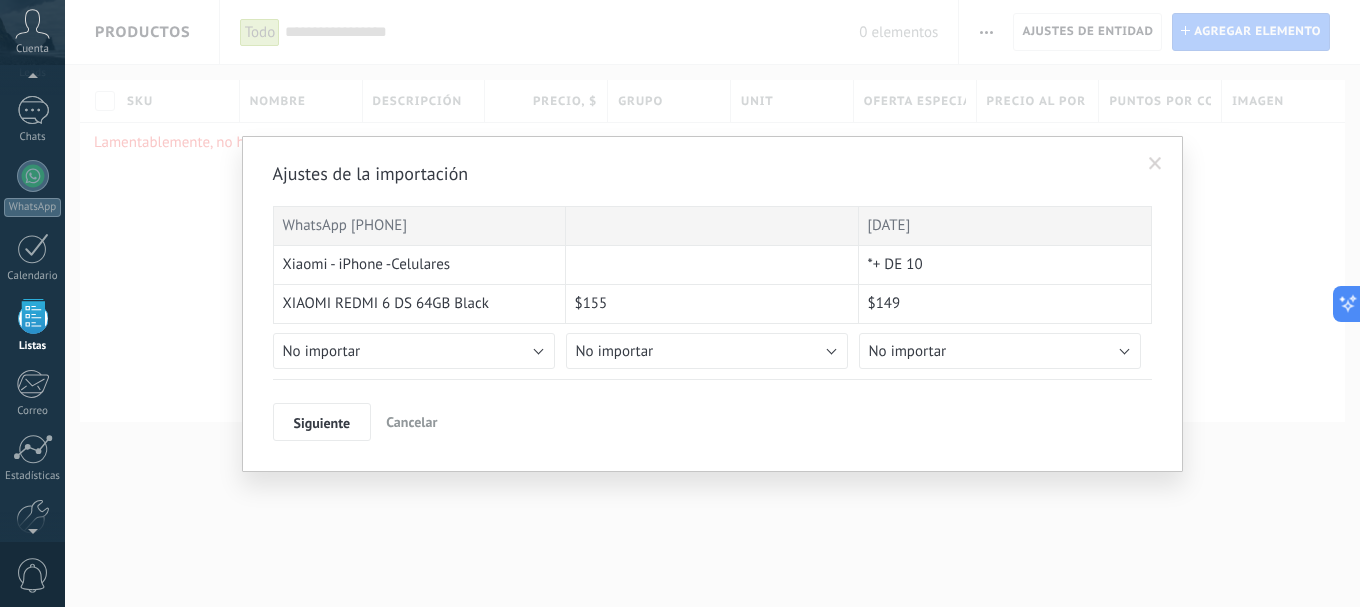 click on "Cancelar" at bounding box center [411, 422] 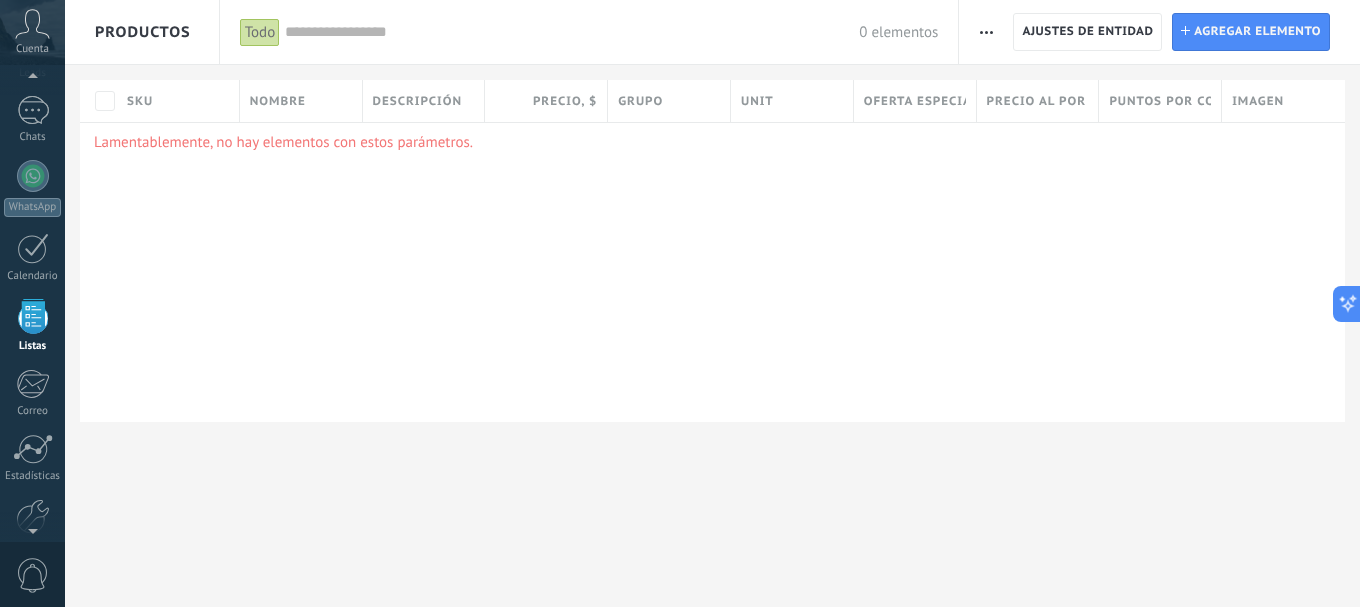 scroll, scrollTop: 1, scrollLeft: 0, axis: vertical 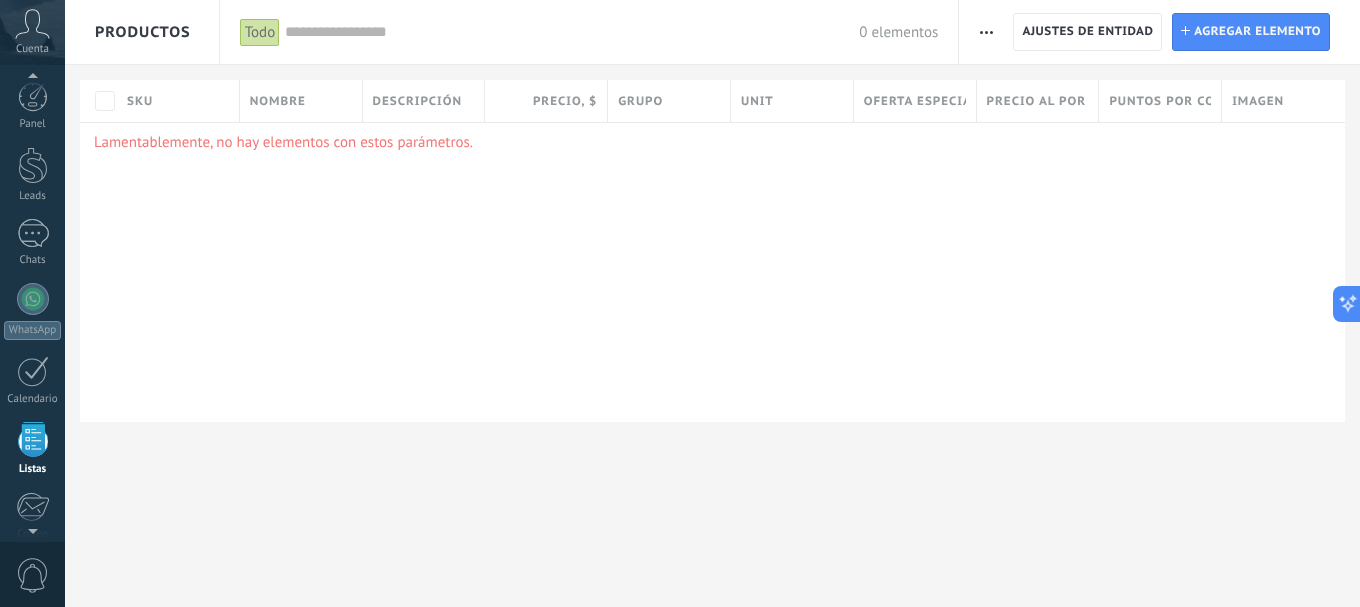 click 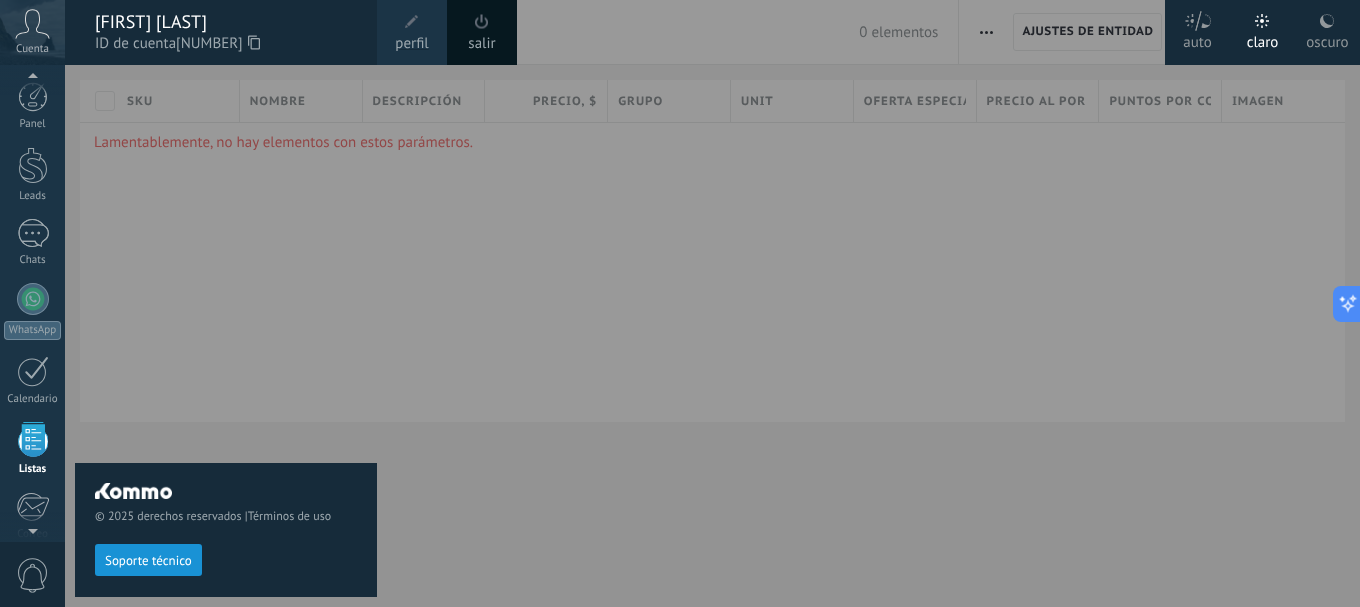 scroll, scrollTop: 124, scrollLeft: 0, axis: vertical 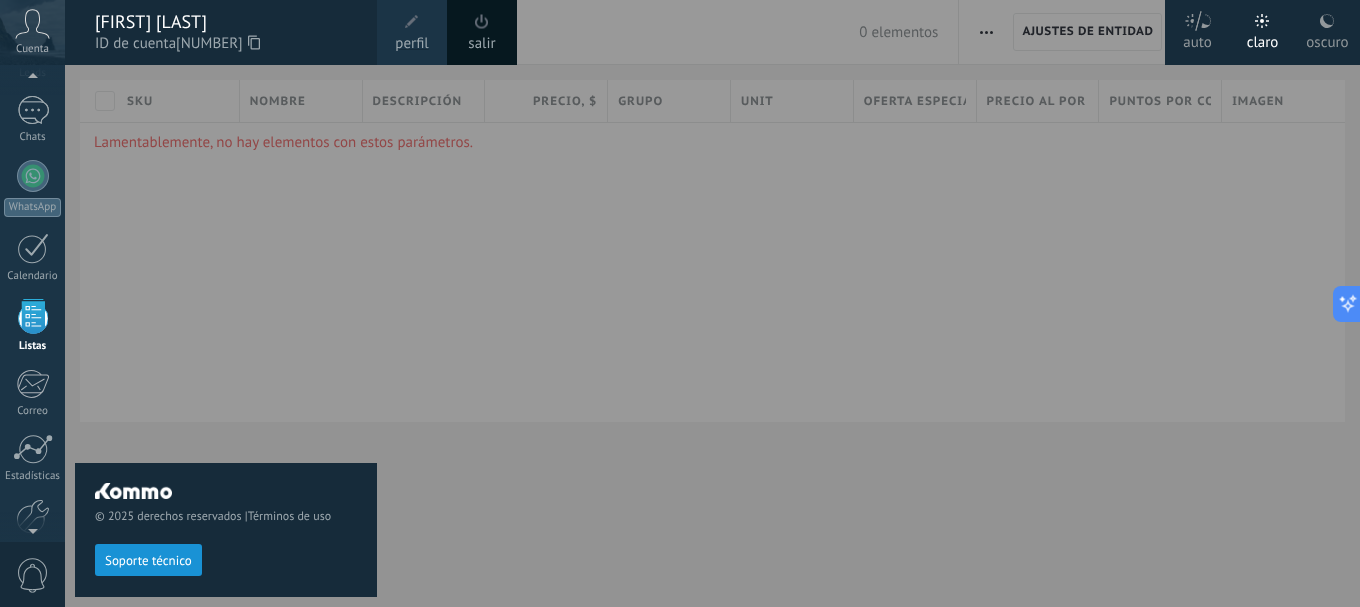 click at bounding box center [745, 303] 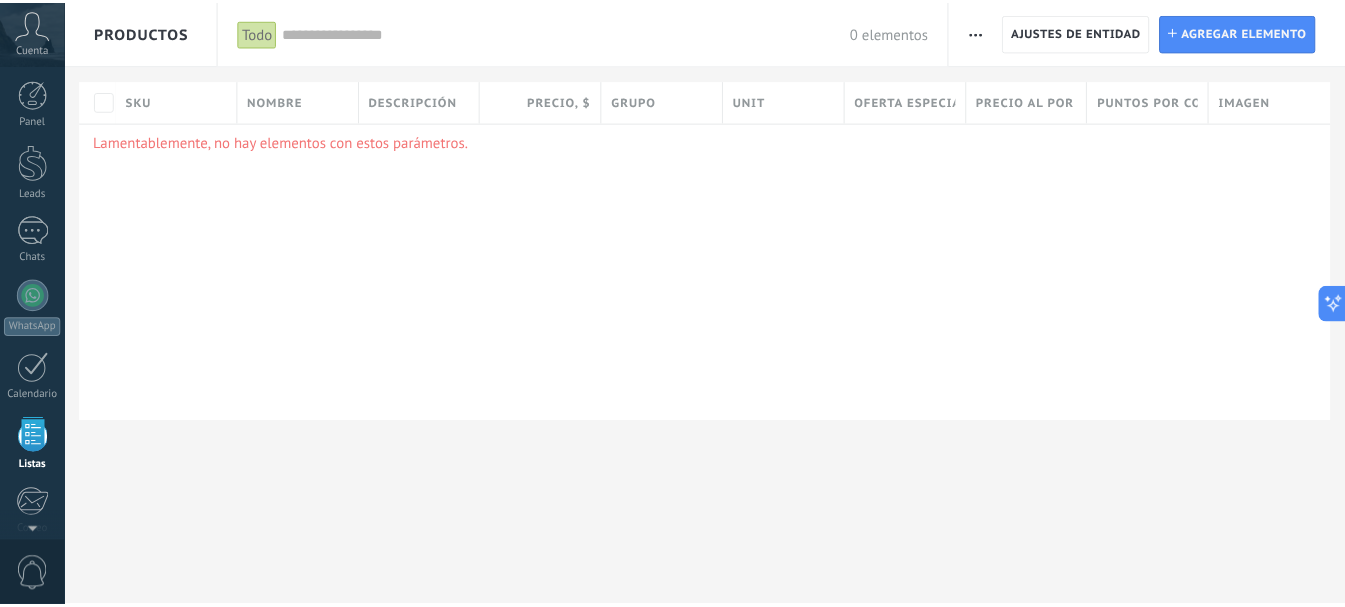 scroll, scrollTop: 0, scrollLeft: 0, axis: both 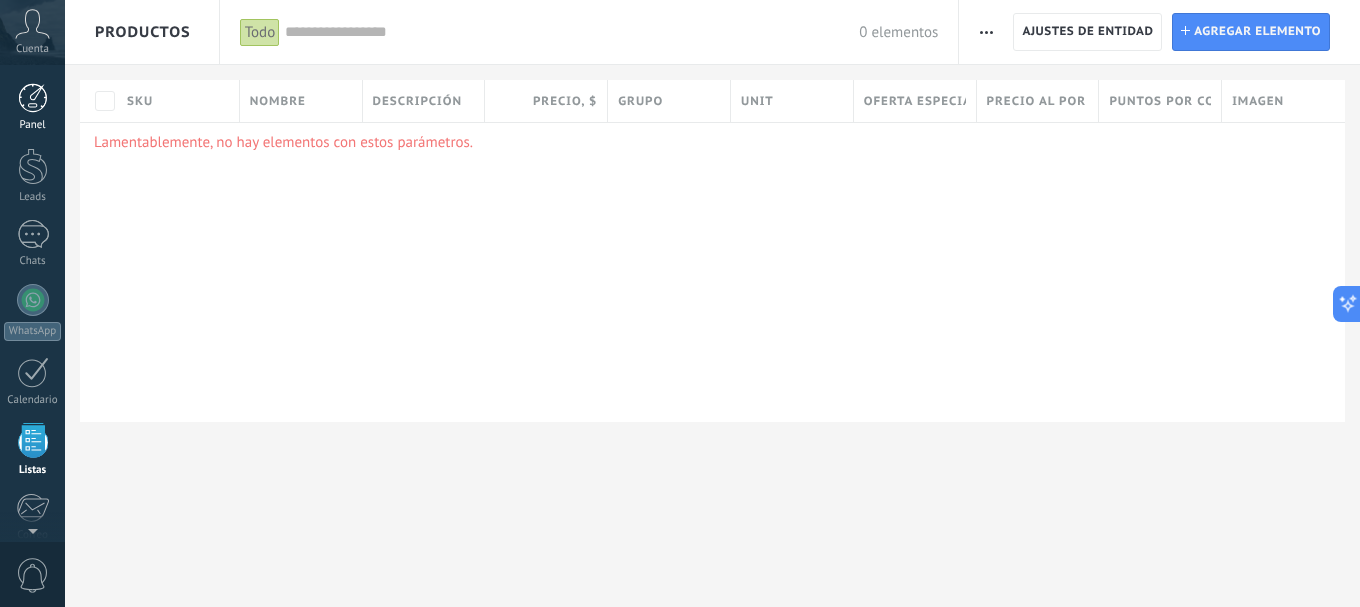click at bounding box center [33, 98] 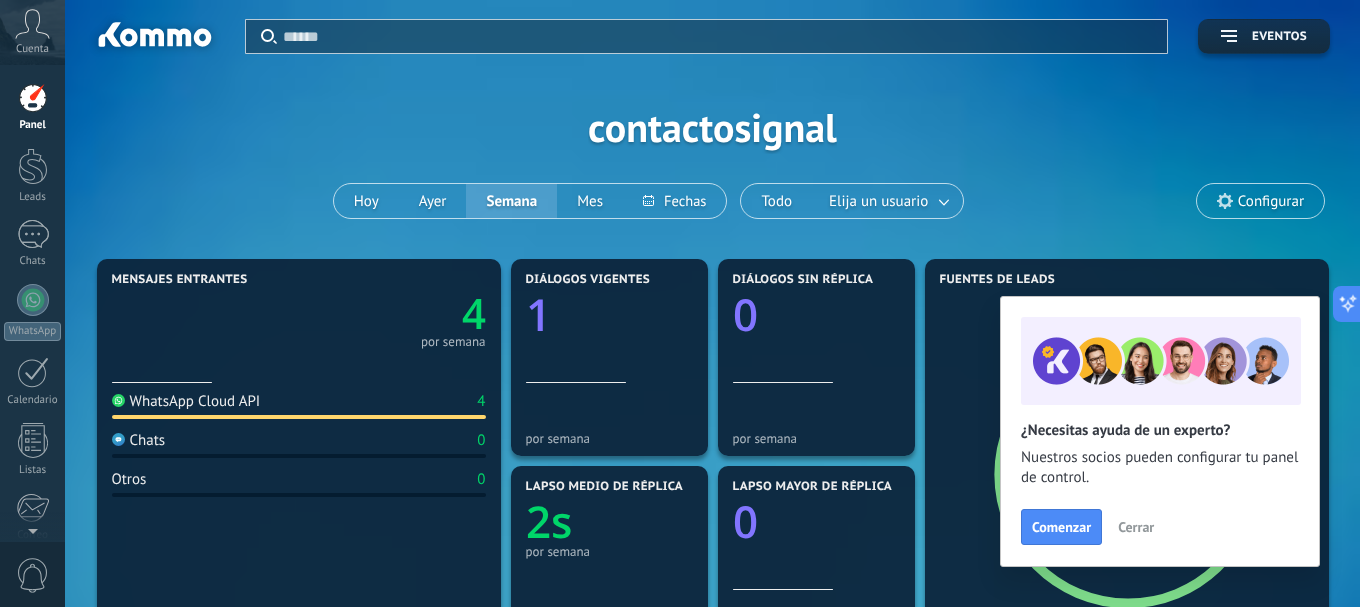 click on "Cerrar" at bounding box center (1136, 527) 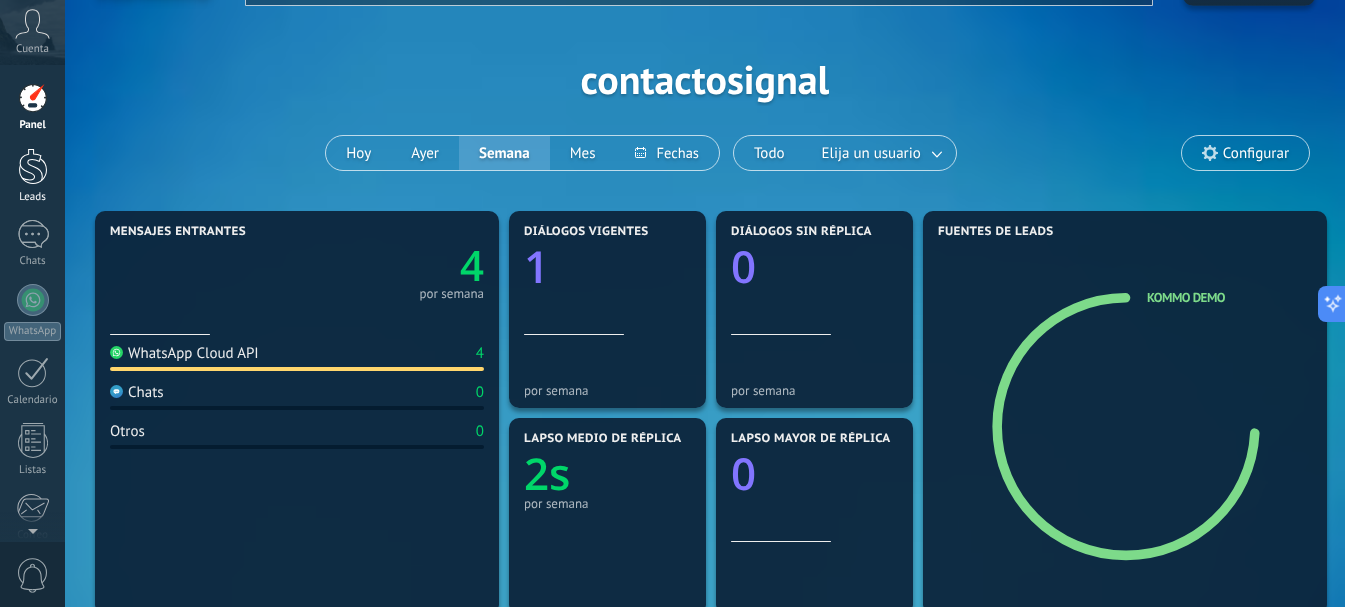 scroll, scrollTop: 43, scrollLeft: 0, axis: vertical 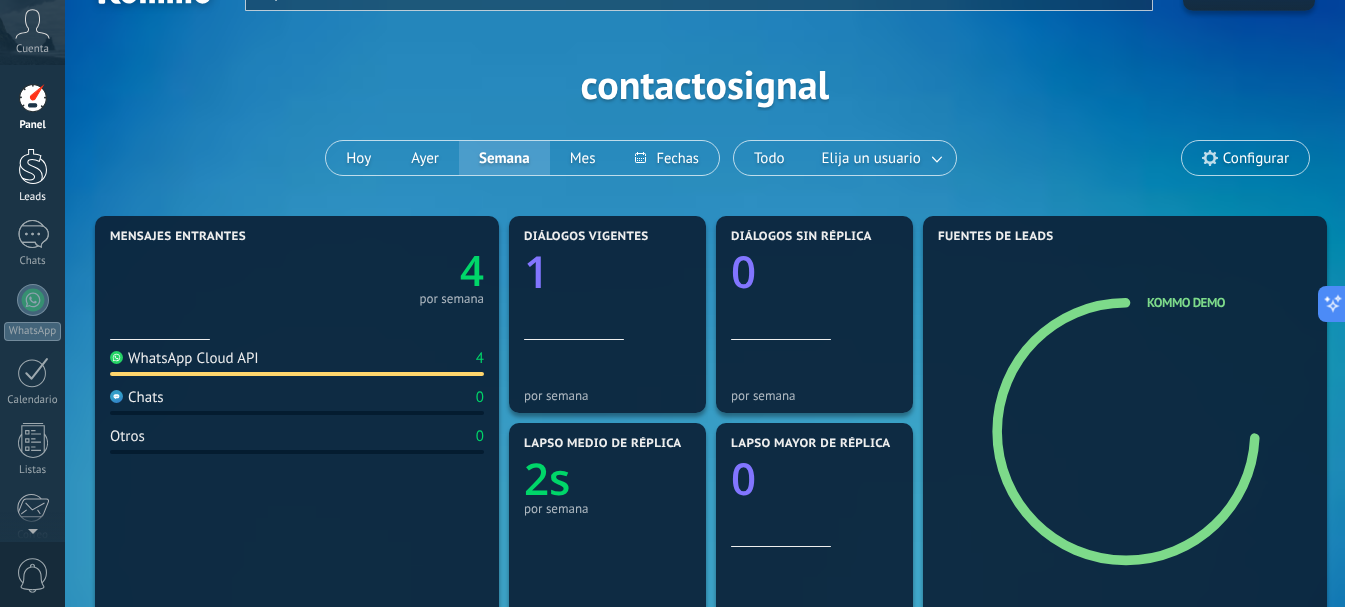 click at bounding box center [33, 166] 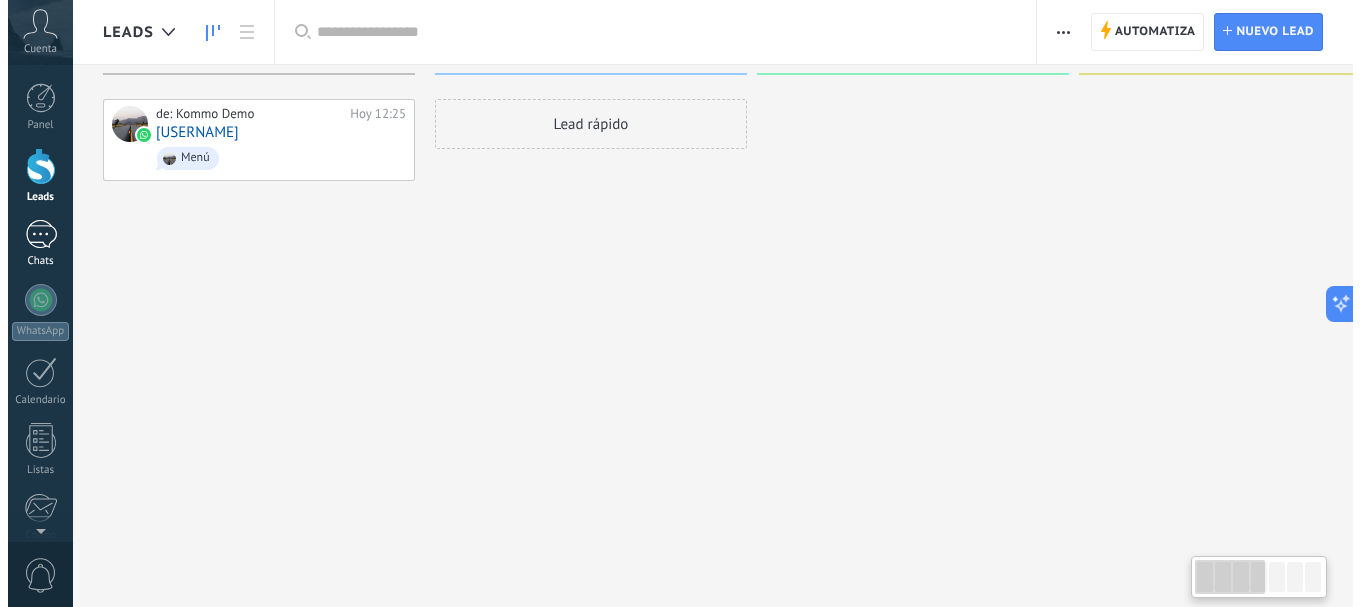 scroll, scrollTop: 0, scrollLeft: 0, axis: both 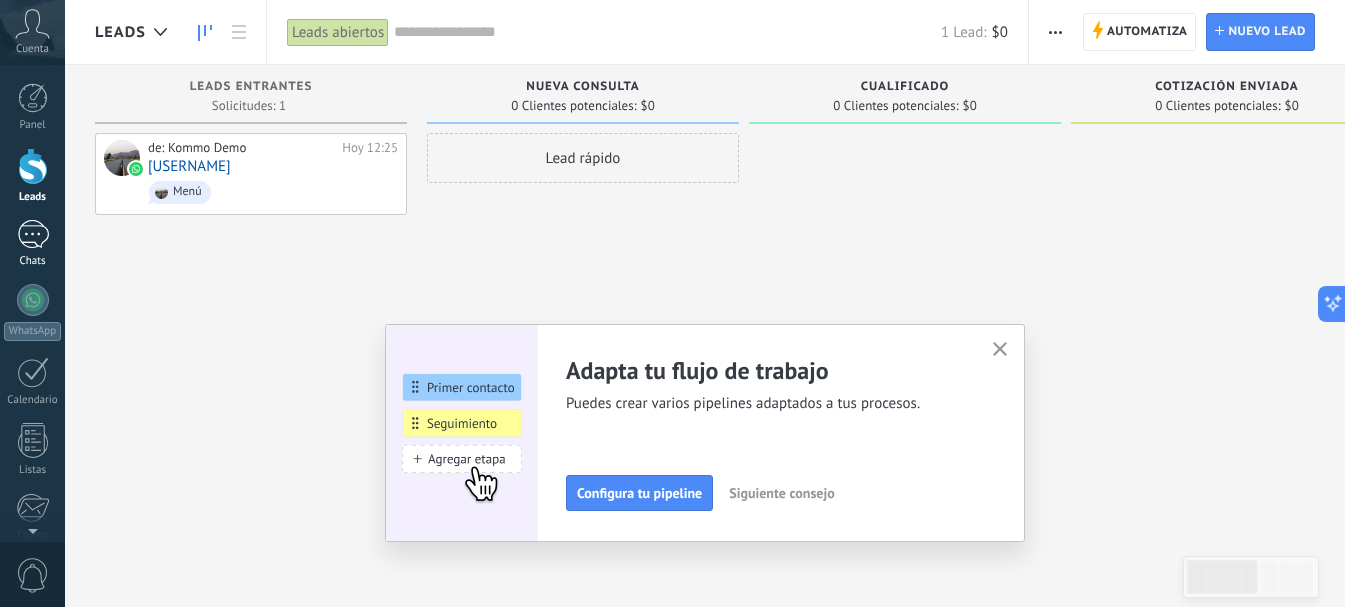 click on "1" at bounding box center (33, 234) 